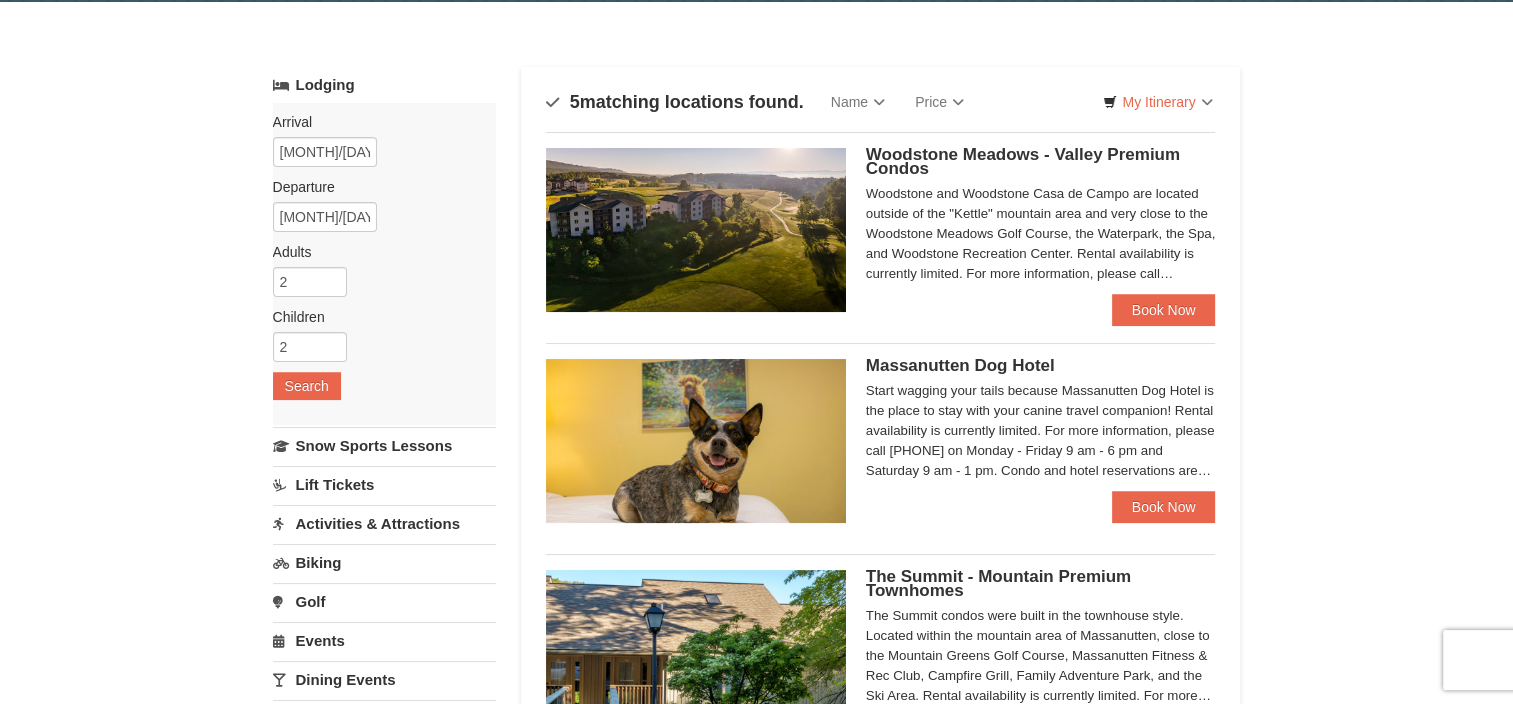 scroll, scrollTop: 0, scrollLeft: 0, axis: both 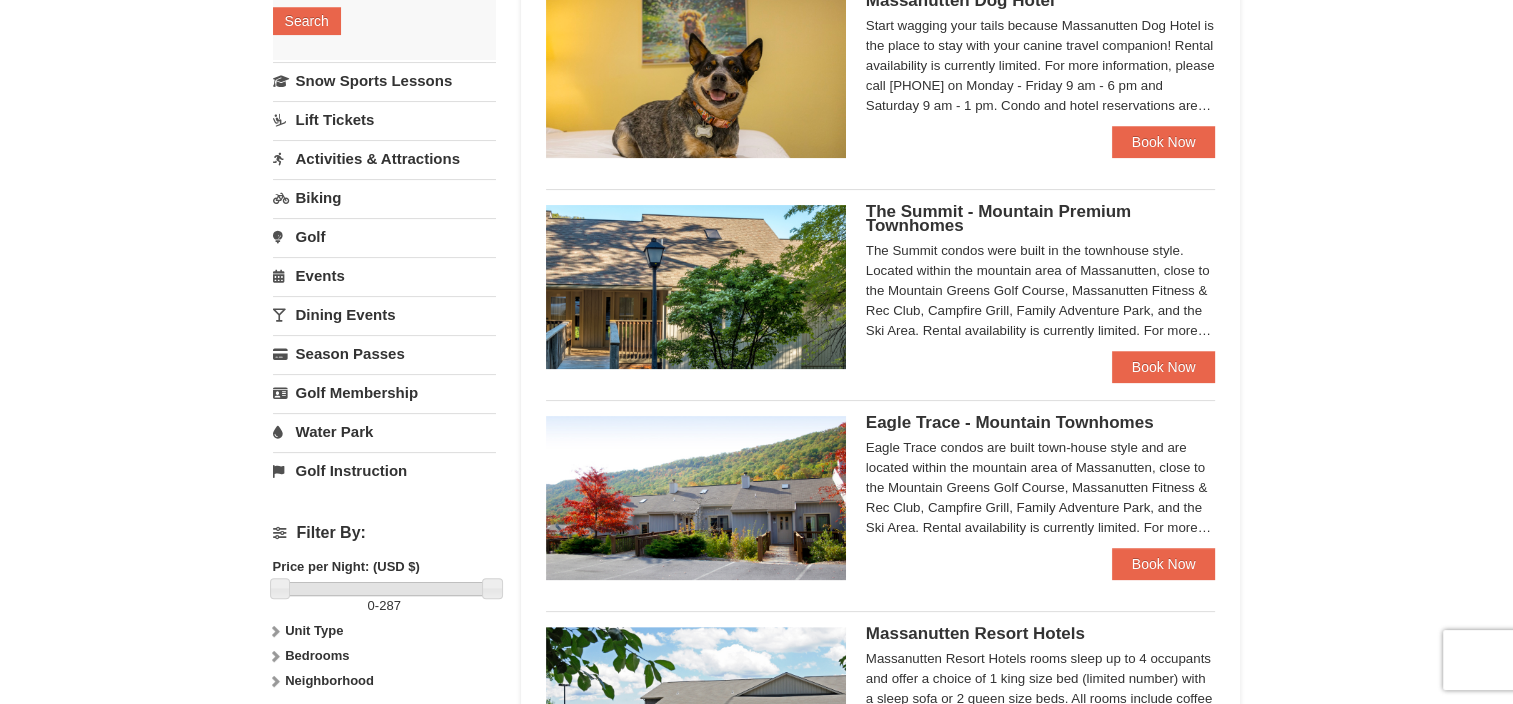 click on "Activities & Attractions" at bounding box center [384, 158] 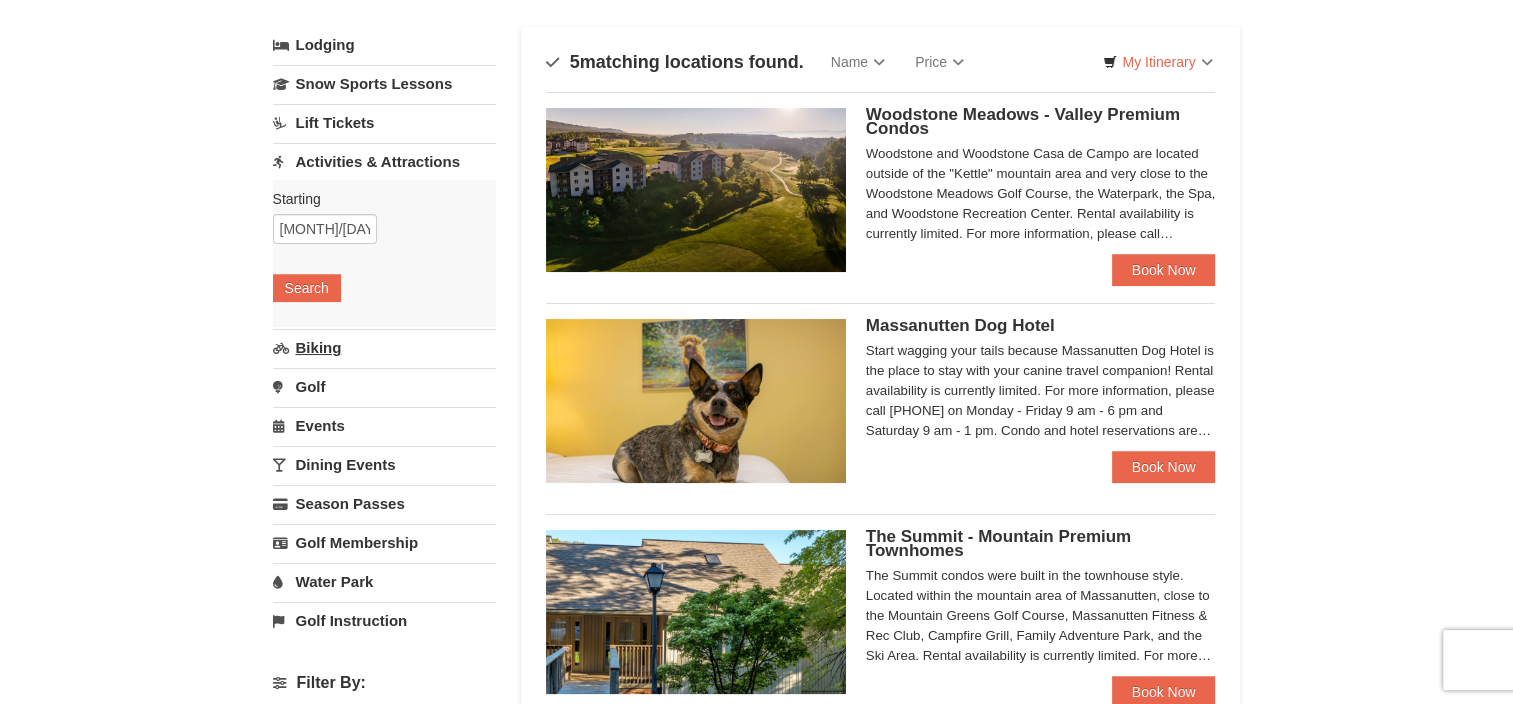 scroll, scrollTop: 109, scrollLeft: 0, axis: vertical 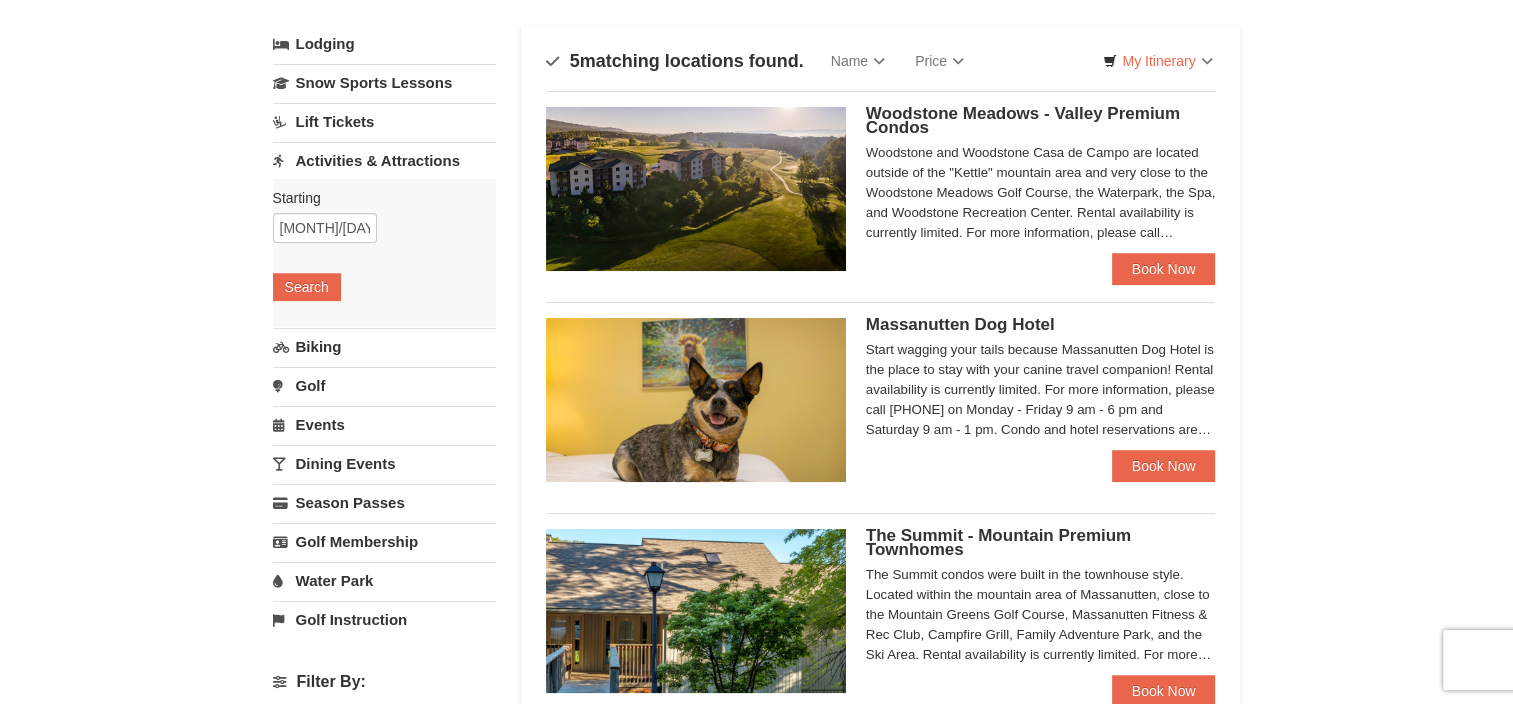 click on "Water Park" at bounding box center (384, 580) 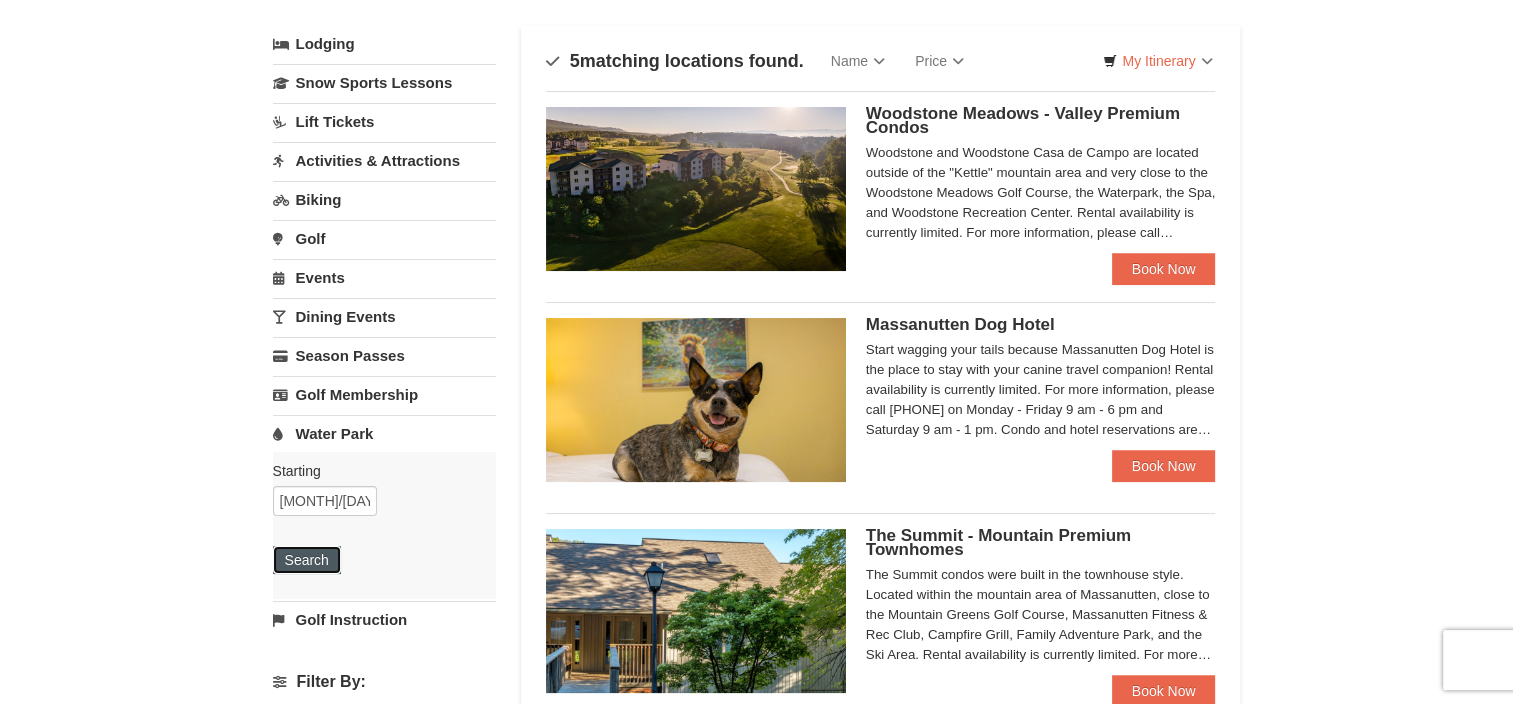 click on "Search" at bounding box center [307, 560] 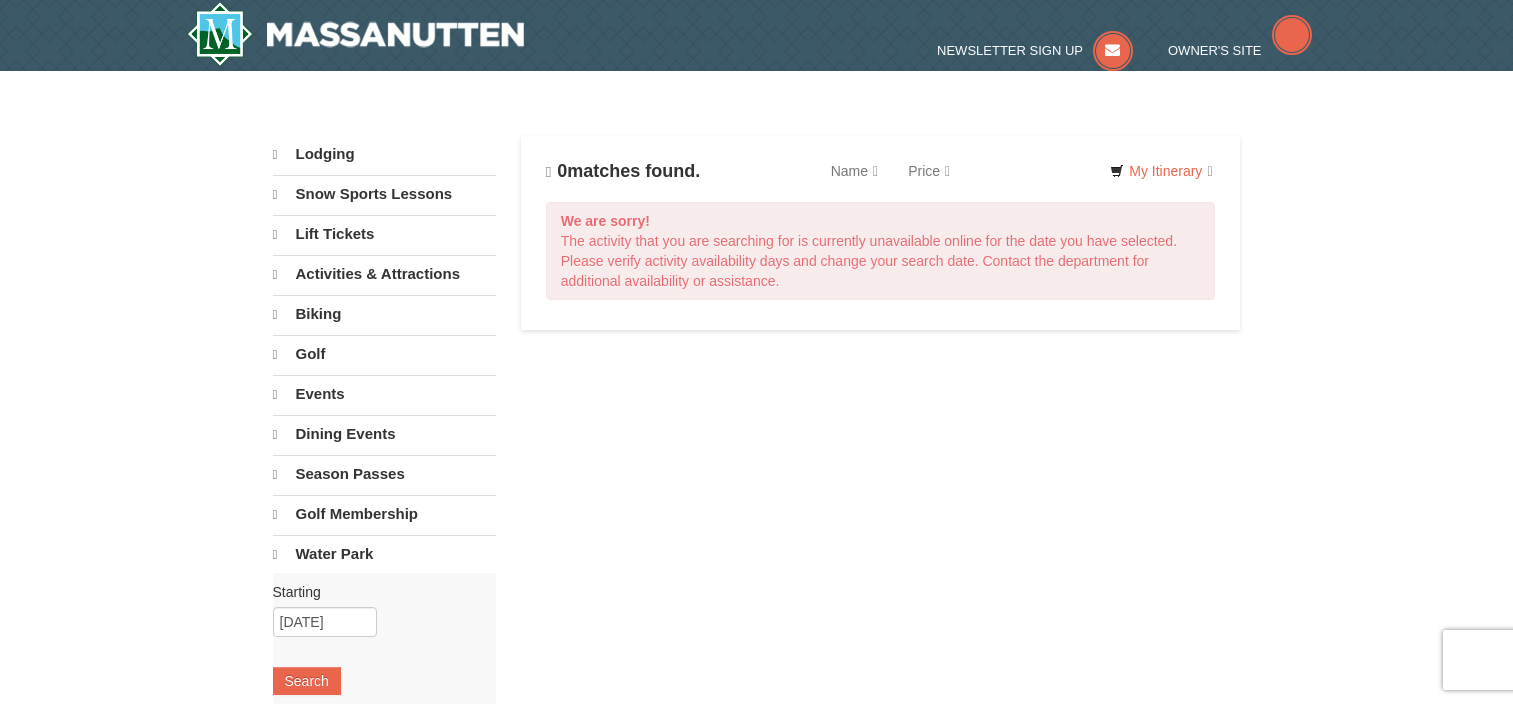 scroll, scrollTop: 172, scrollLeft: 0, axis: vertical 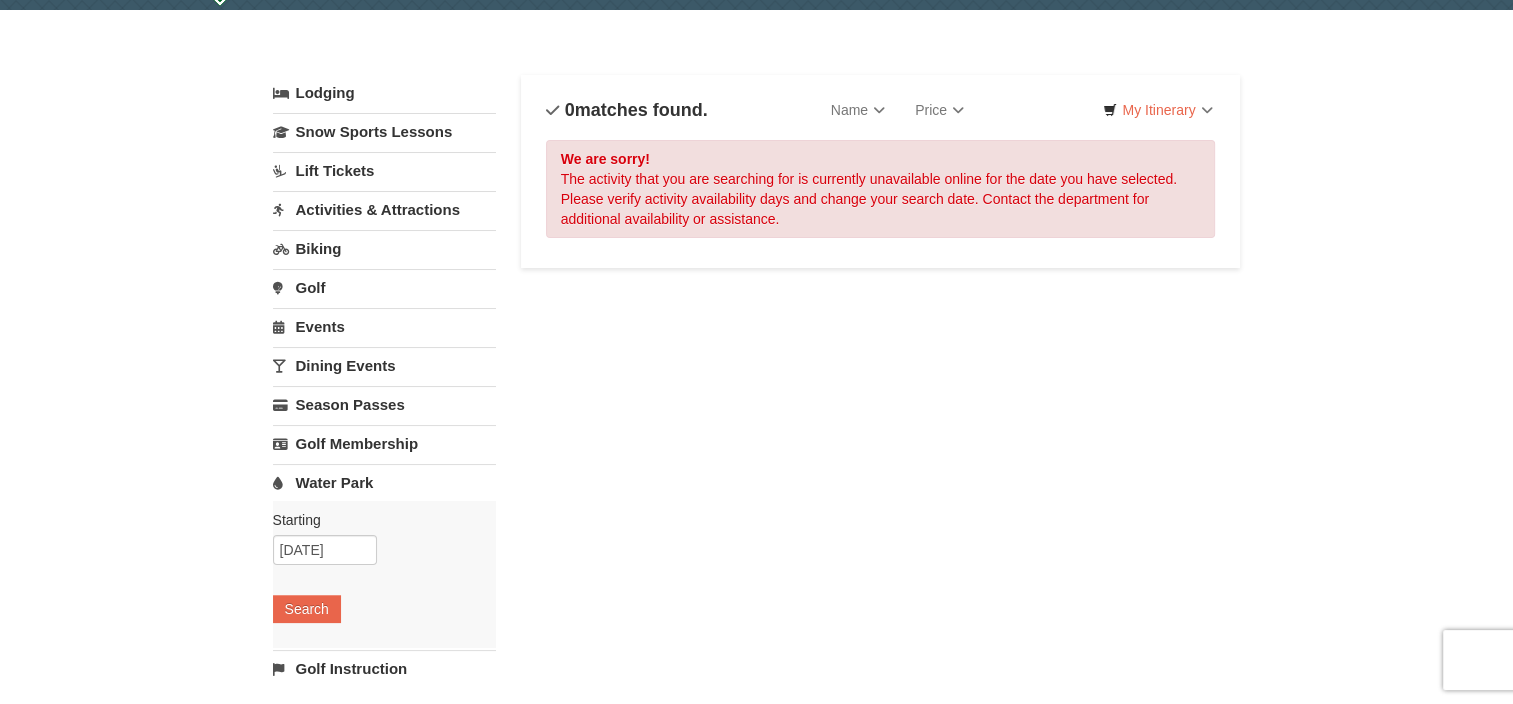 click on "Lodging" at bounding box center (384, 93) 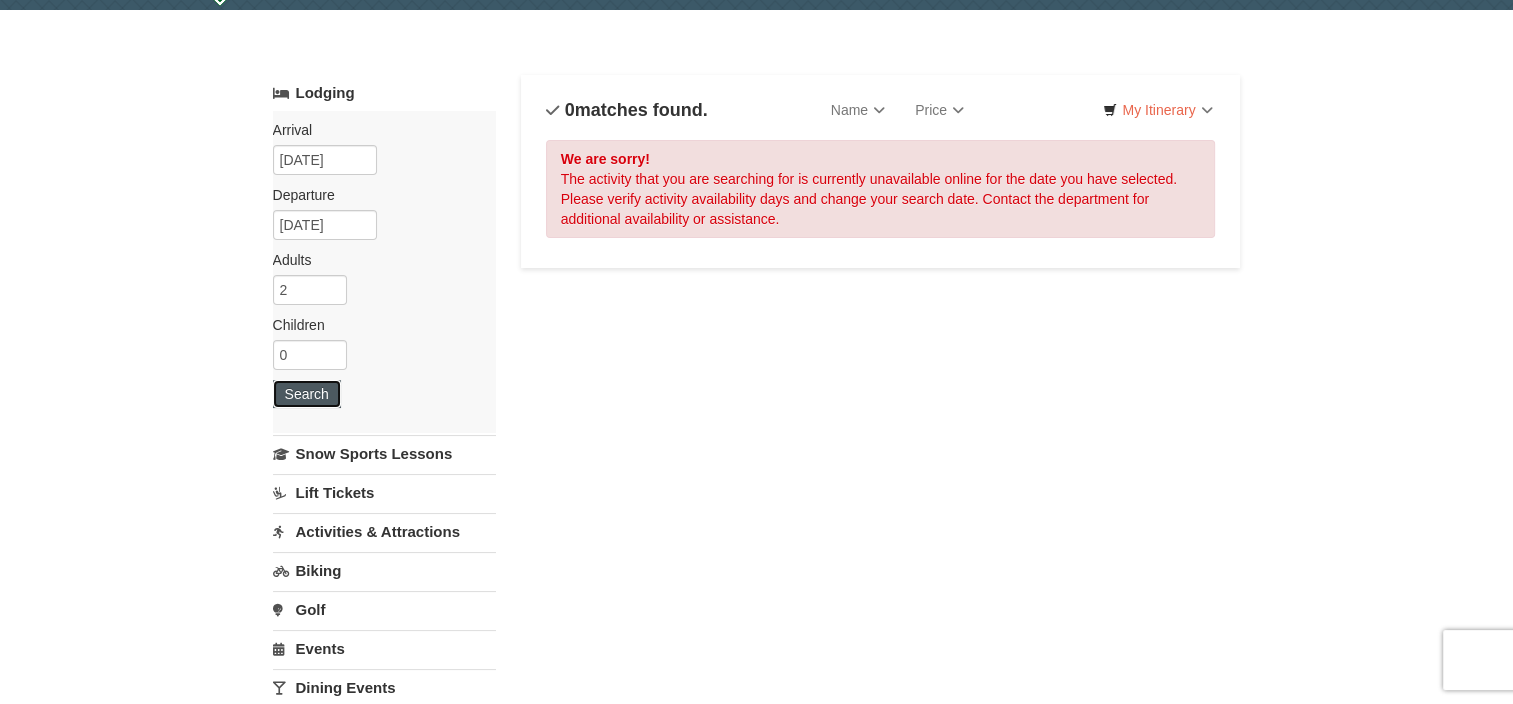click on "Search" at bounding box center [307, 394] 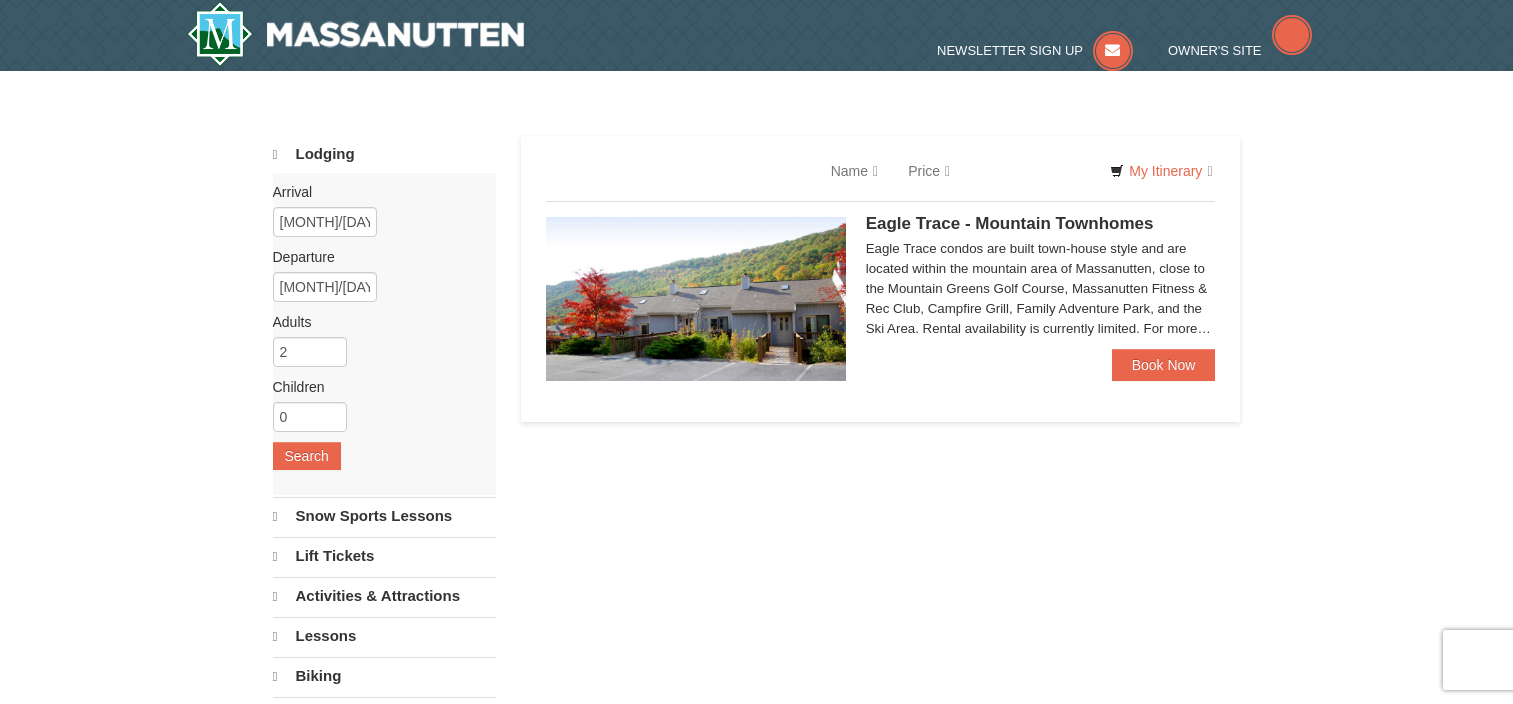 scroll, scrollTop: 0, scrollLeft: 0, axis: both 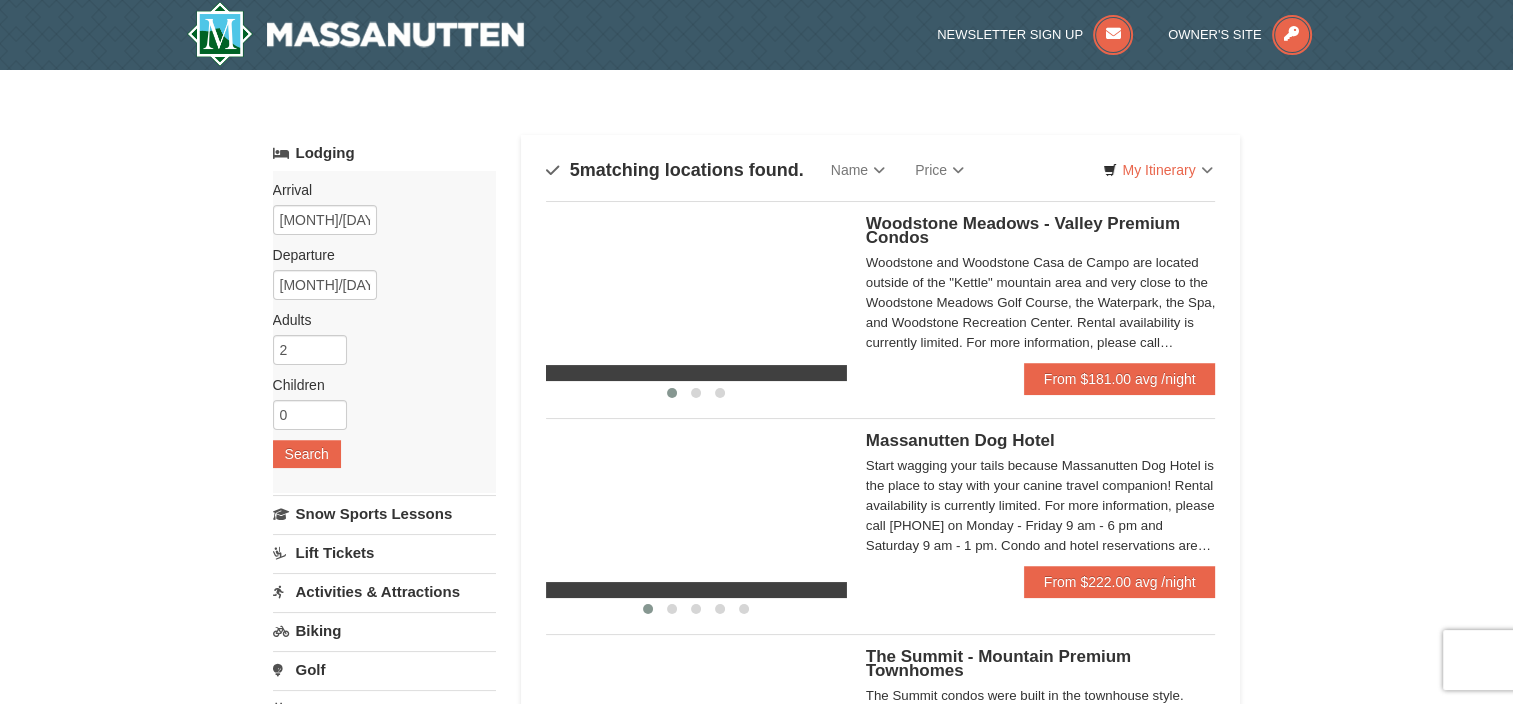 select on "8" 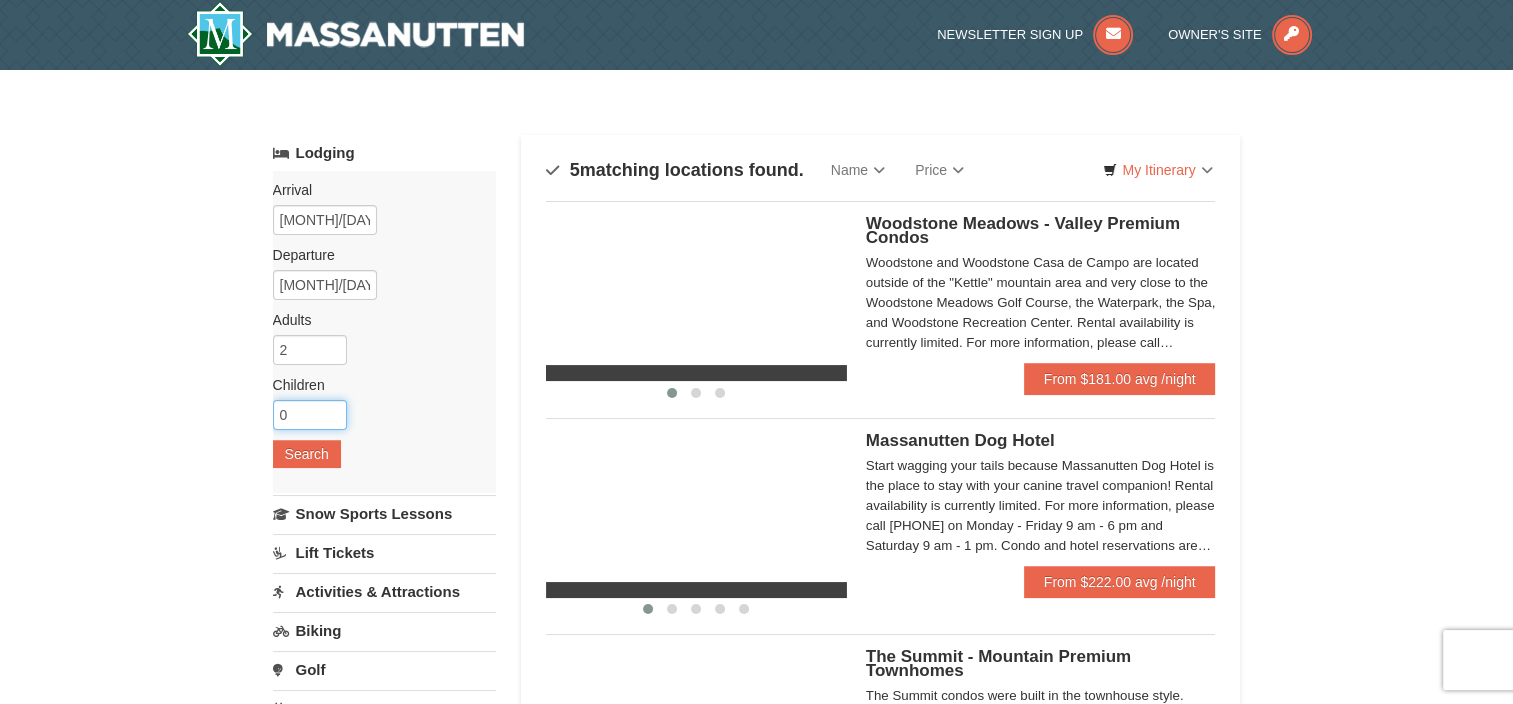 drag, startPoint x: 304, startPoint y: 407, endPoint x: 247, endPoint y: 404, distance: 57.07889 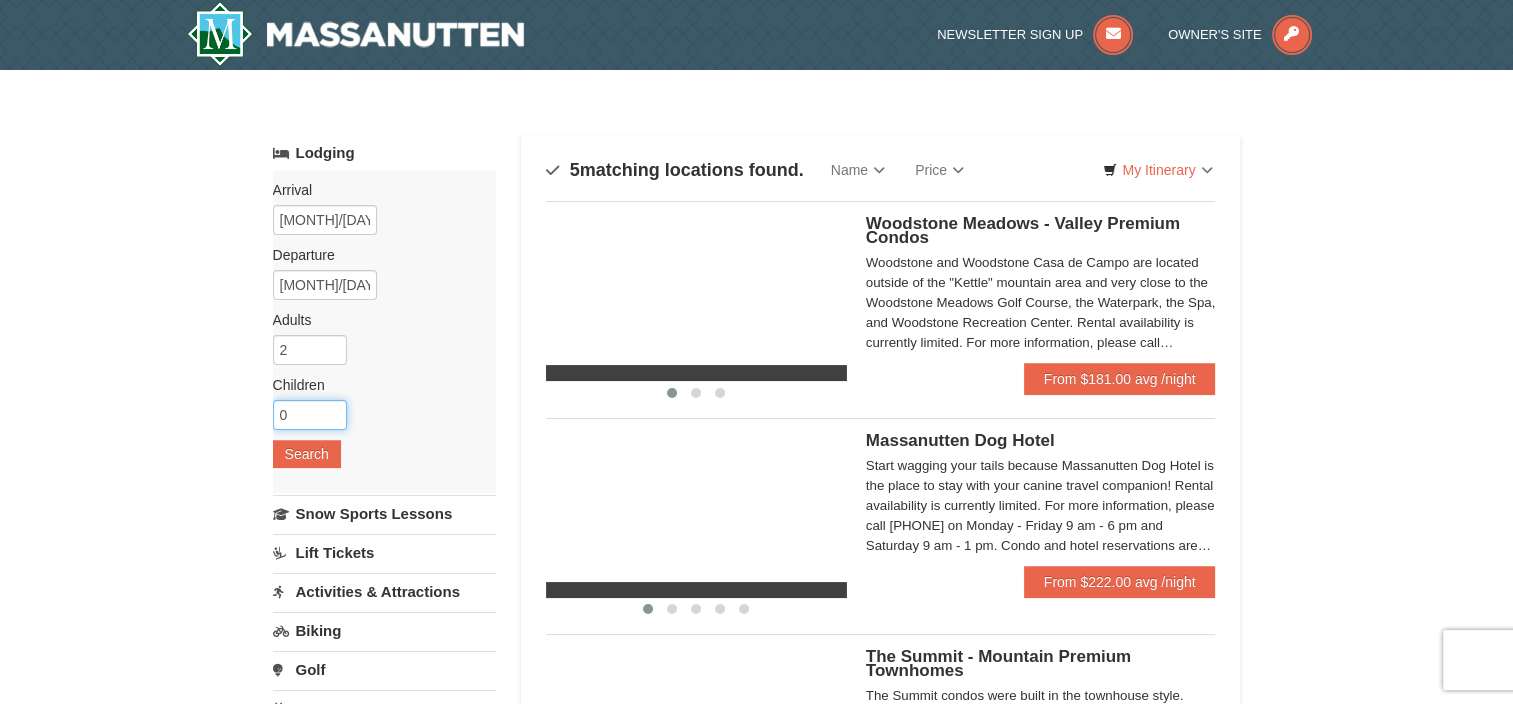 click on "×
Categories
Map
List
Filter
My Itinerary
Questions?  1-540-289-9441
Lodging
Arrival Please format dates MM/DD/YYYY Please format dates MM/DD/YYYY
12/12/2025
Departure Please format dates MM/DD/YYYY Please format dates MM/DD/YYYY
12/14/2025
Adults 2 0 May" at bounding box center (756, 704) 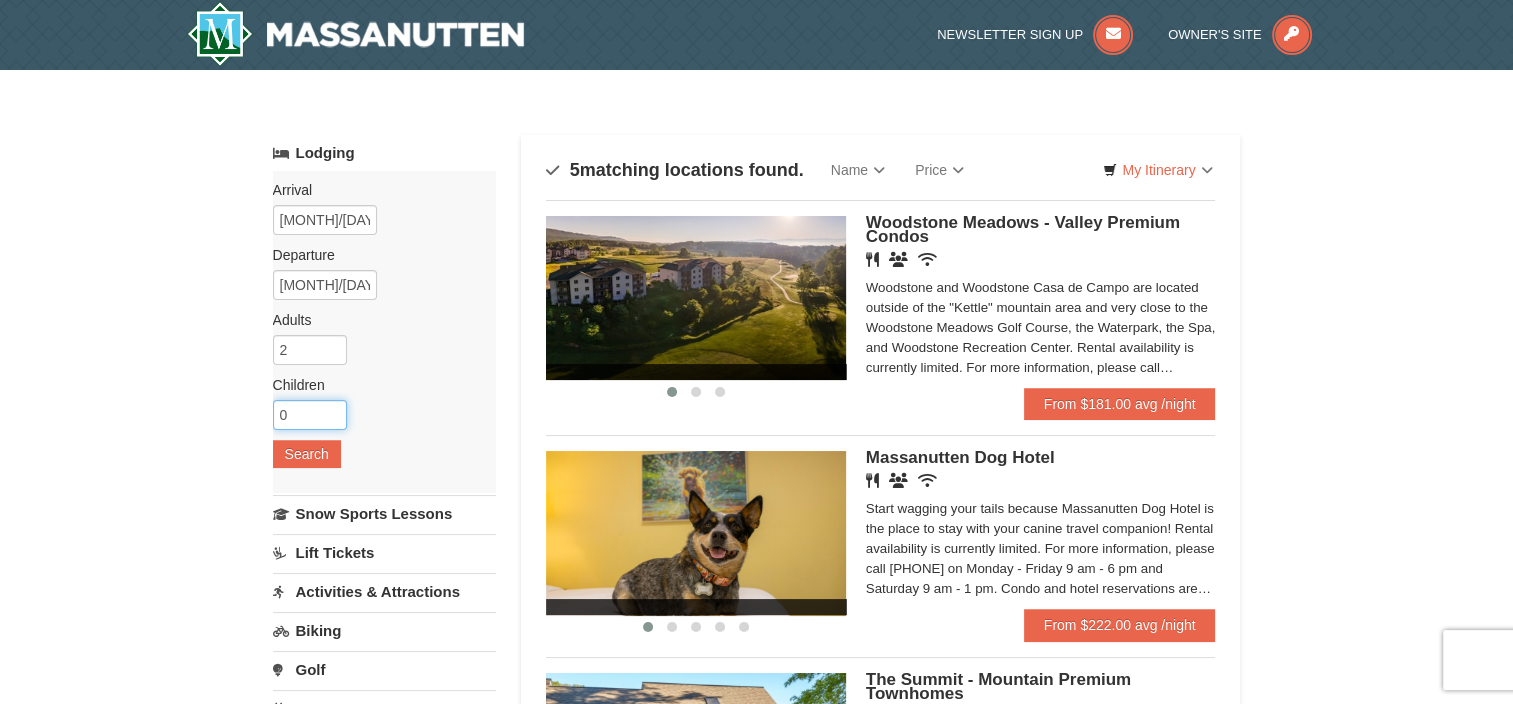 scroll, scrollTop: 0, scrollLeft: 0, axis: both 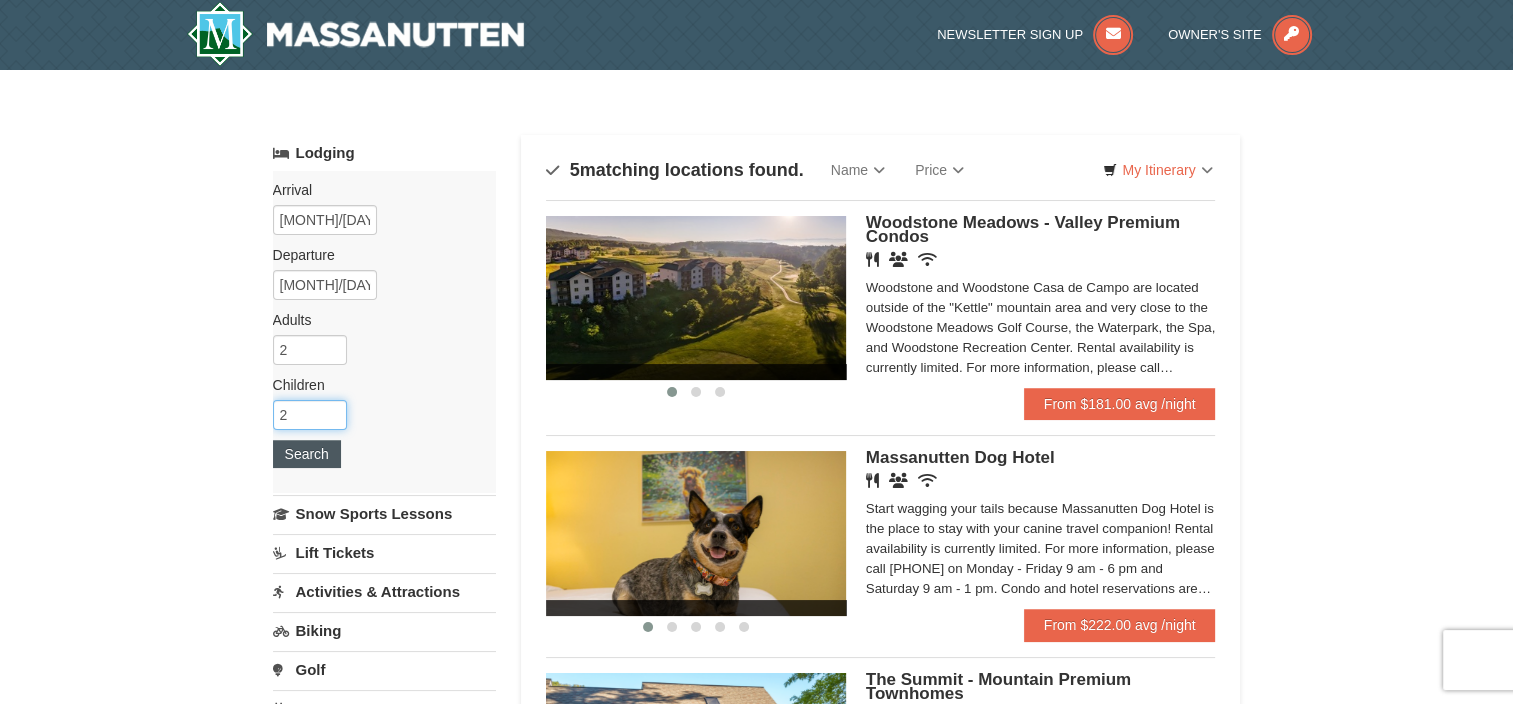 type on "2" 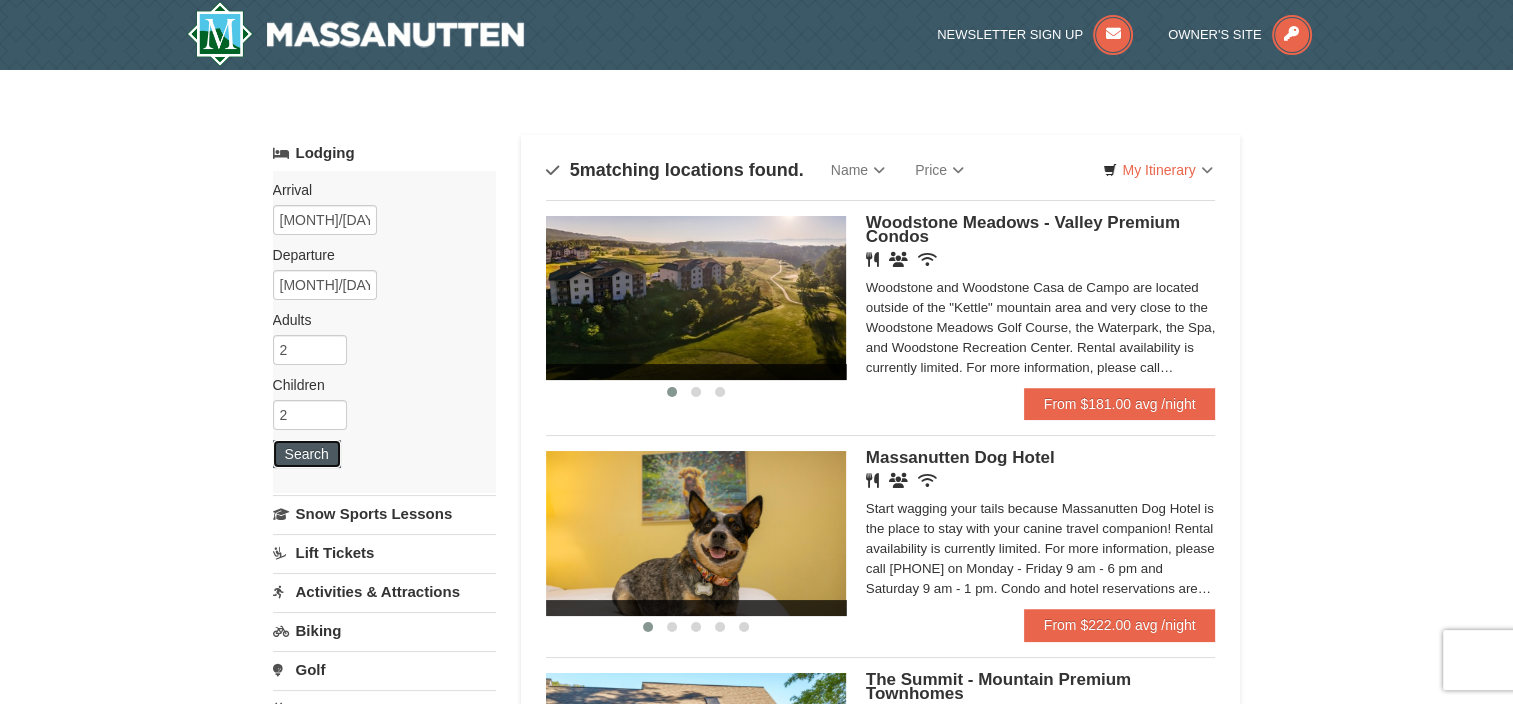 click on "Search" at bounding box center (307, 454) 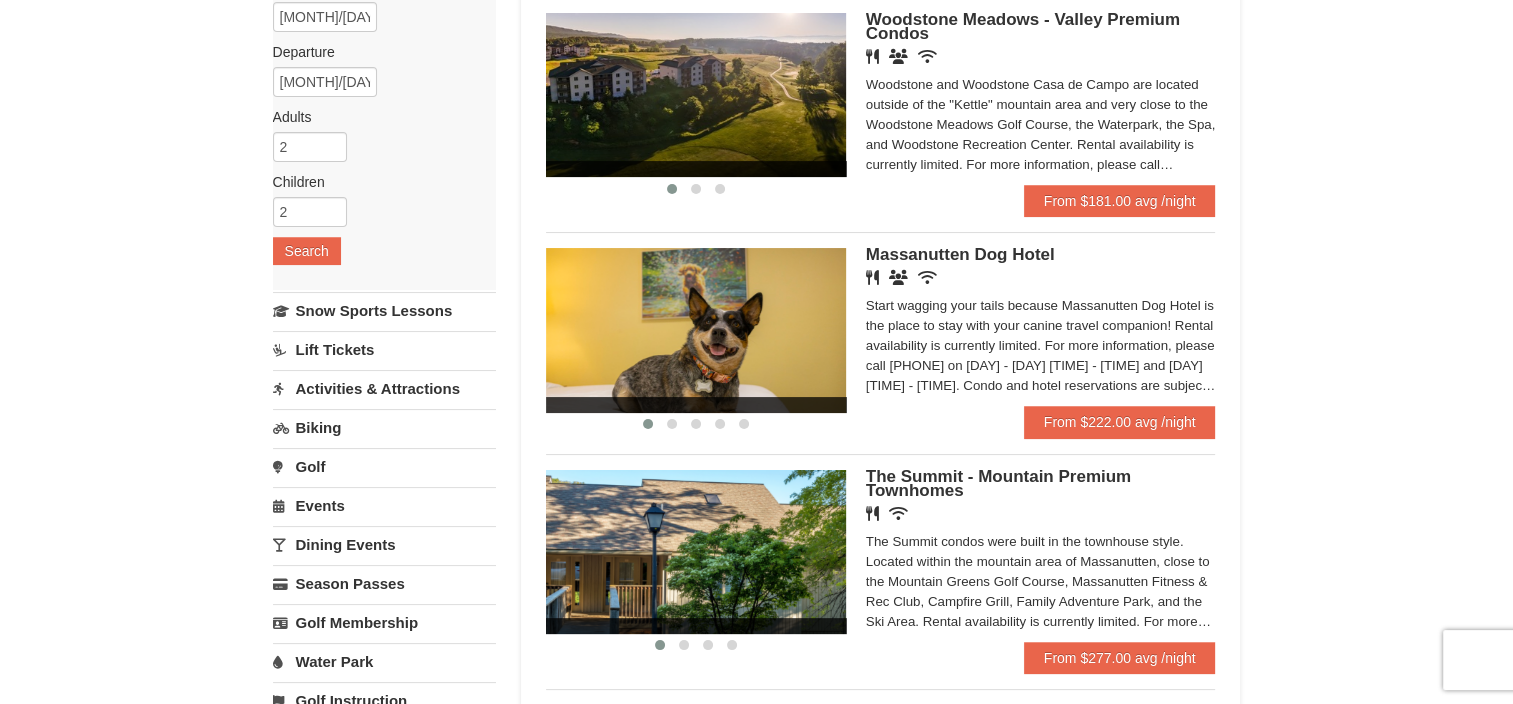 scroll, scrollTop: 200, scrollLeft: 0, axis: vertical 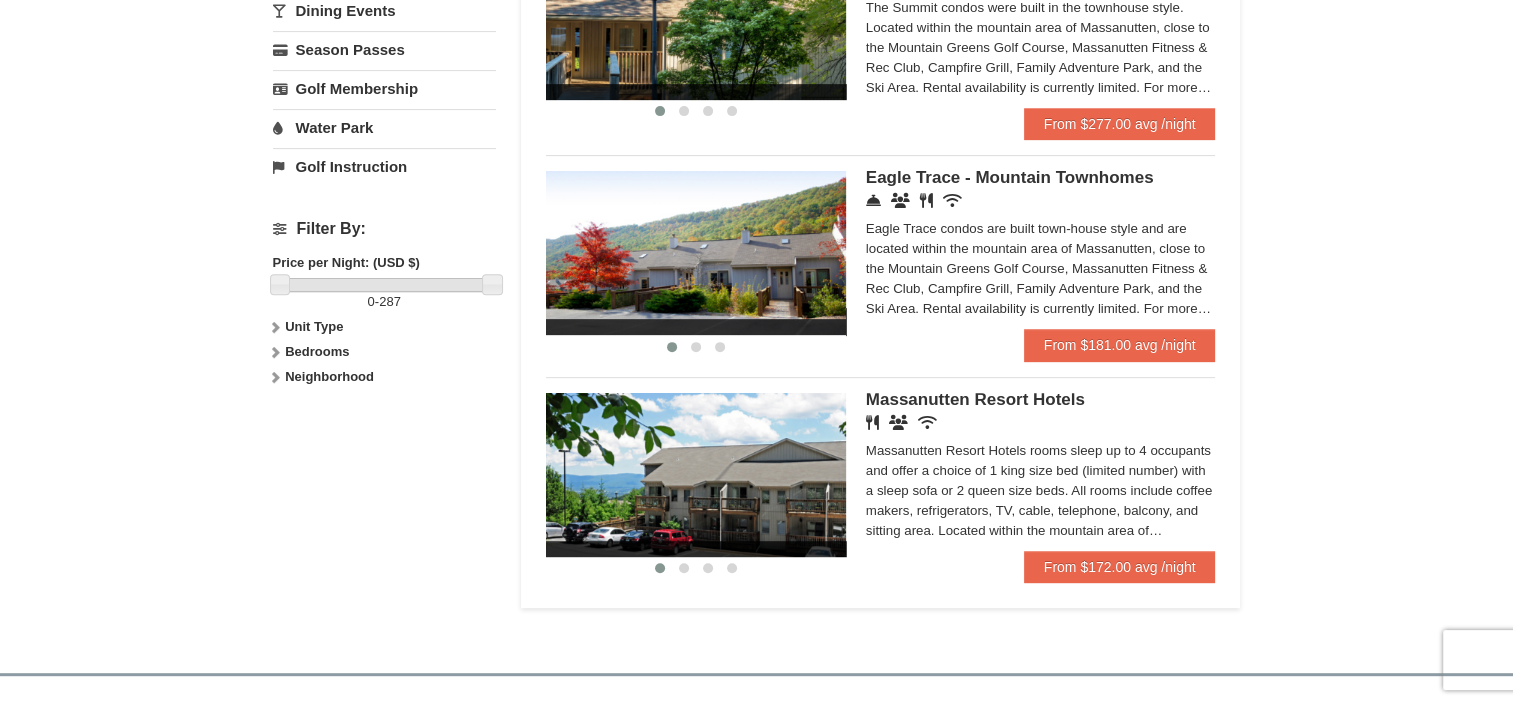 click on "Massanutten Resort Hotels" at bounding box center (975, 399) 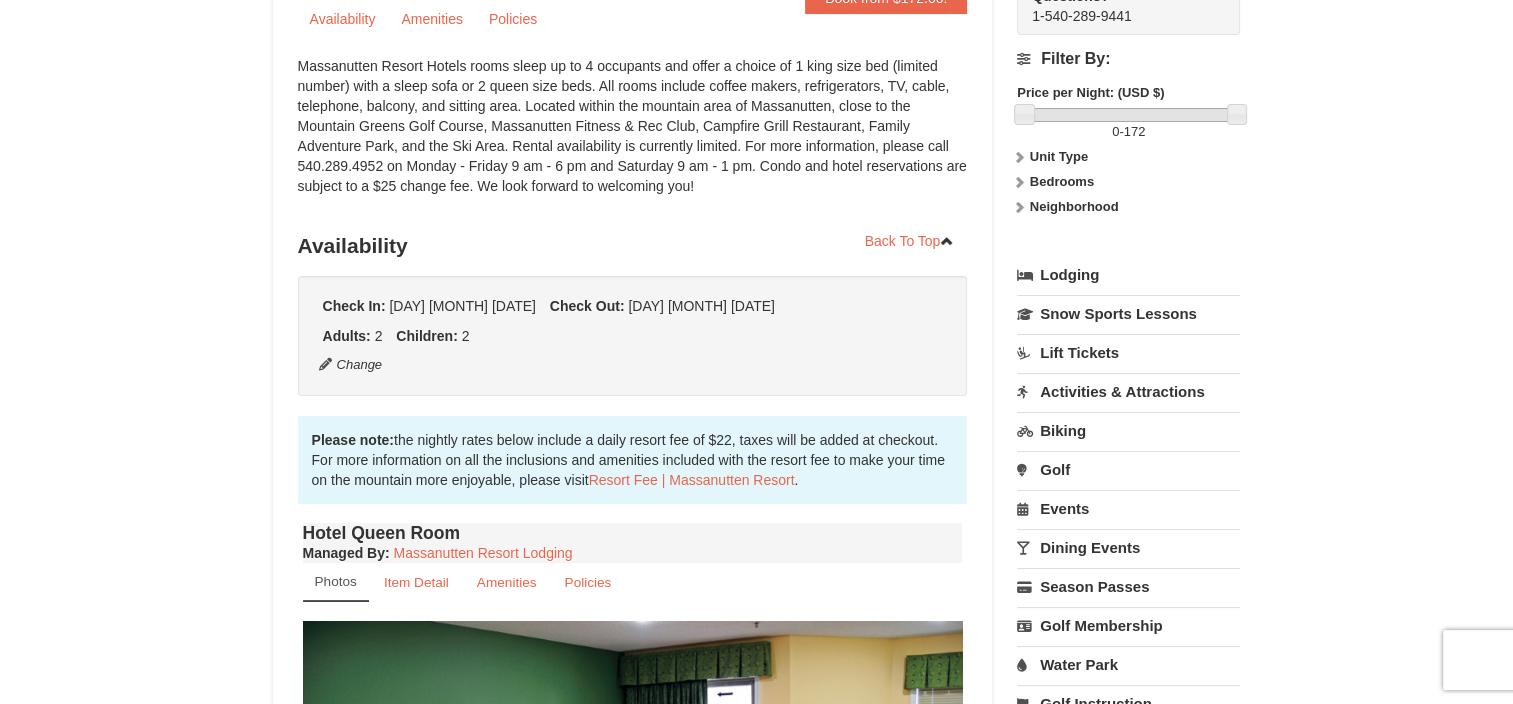 scroll, scrollTop: 0, scrollLeft: 0, axis: both 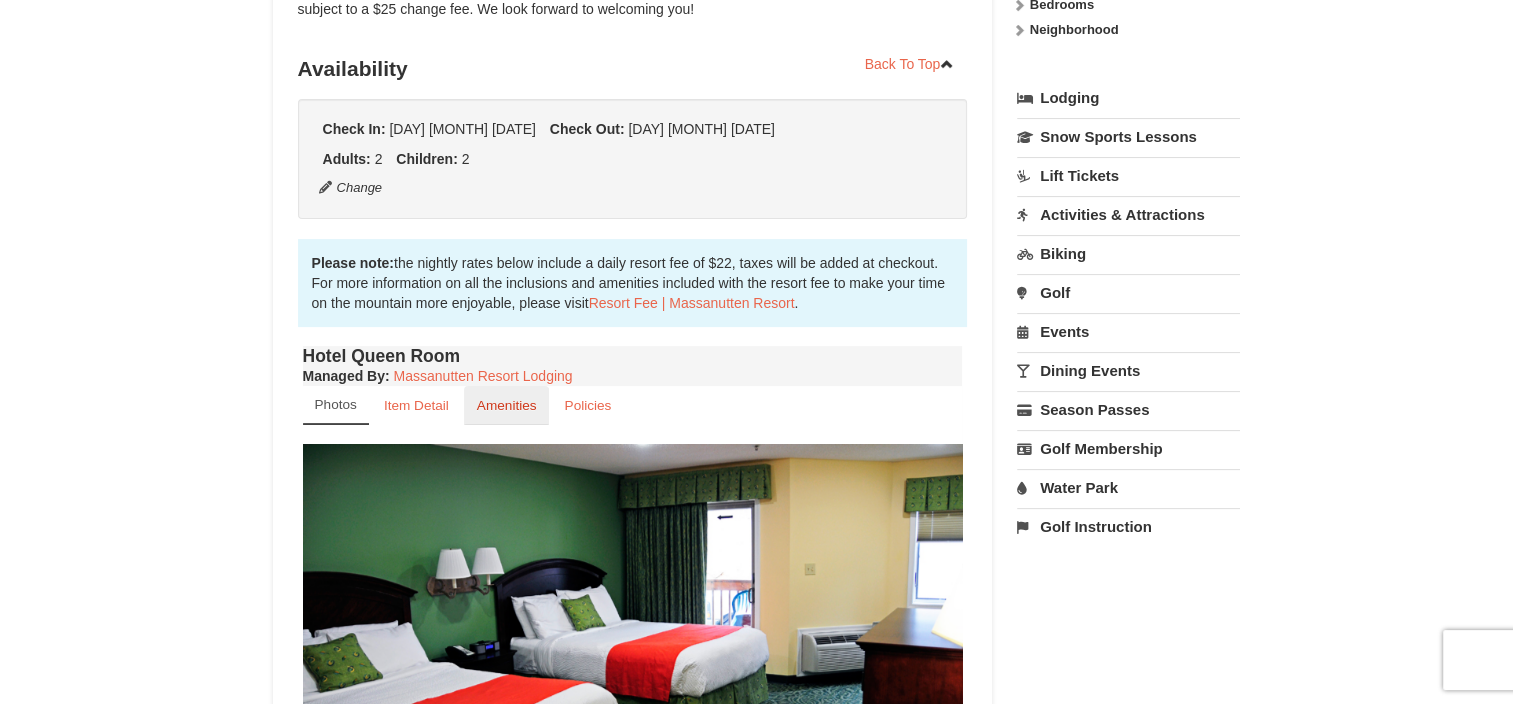 click on "Amenities" at bounding box center (507, 405) 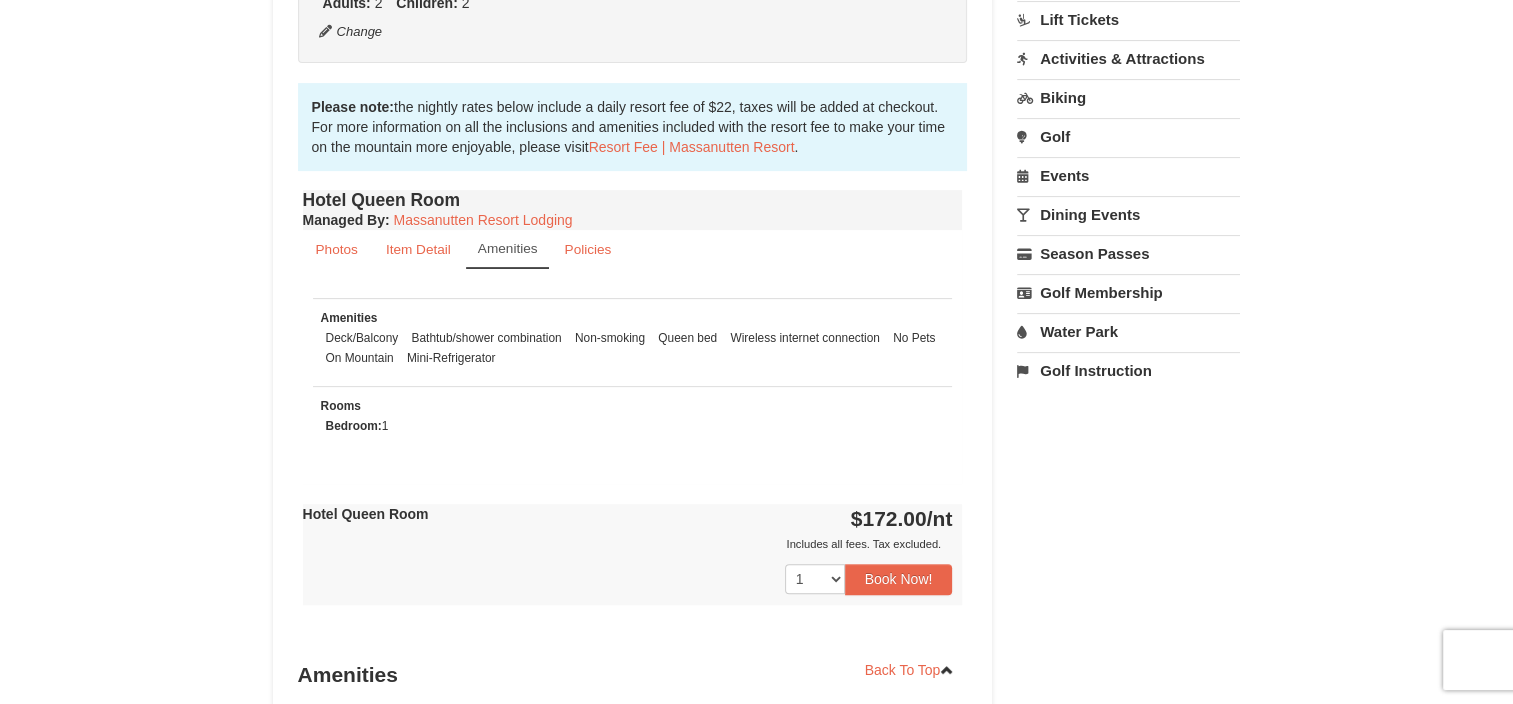 scroll, scrollTop: 571, scrollLeft: 0, axis: vertical 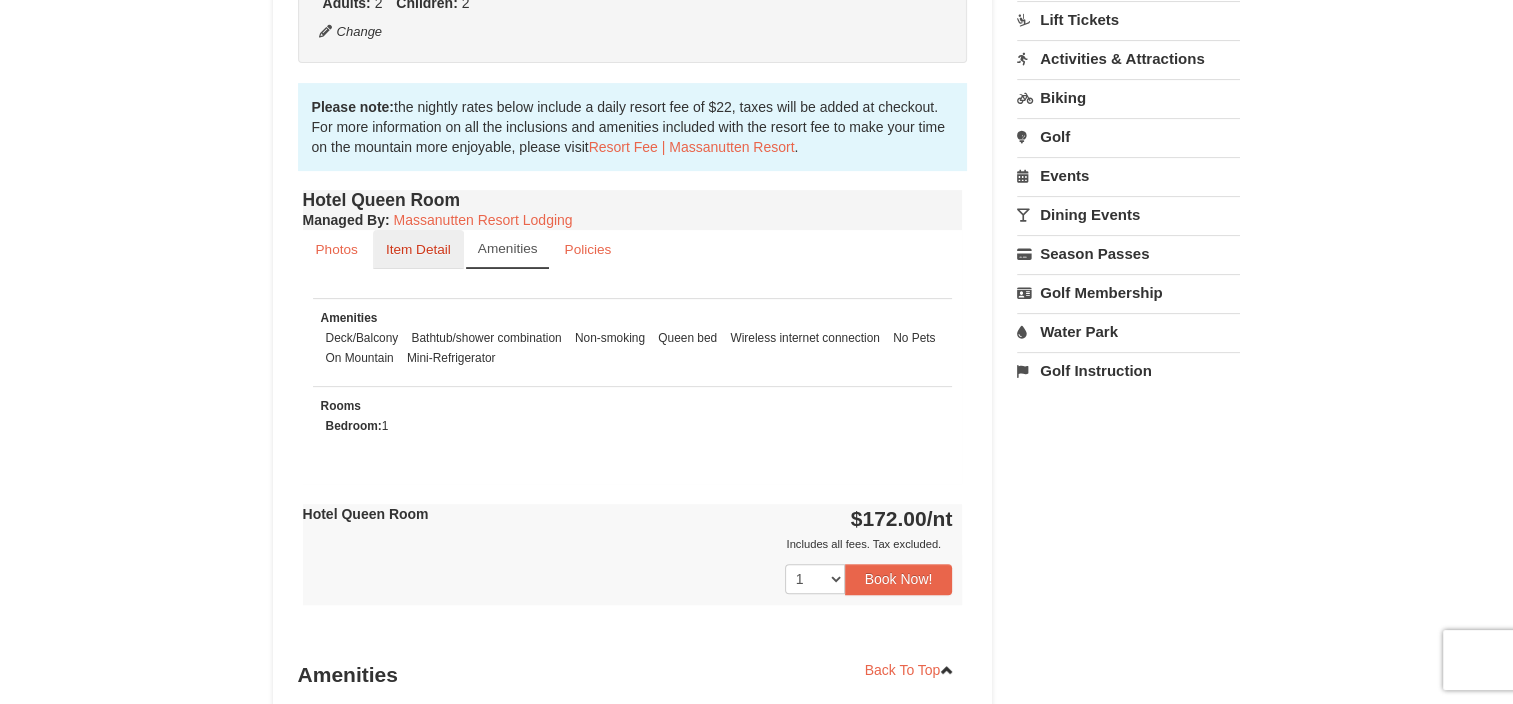 click on "Item Detail" at bounding box center [418, 249] 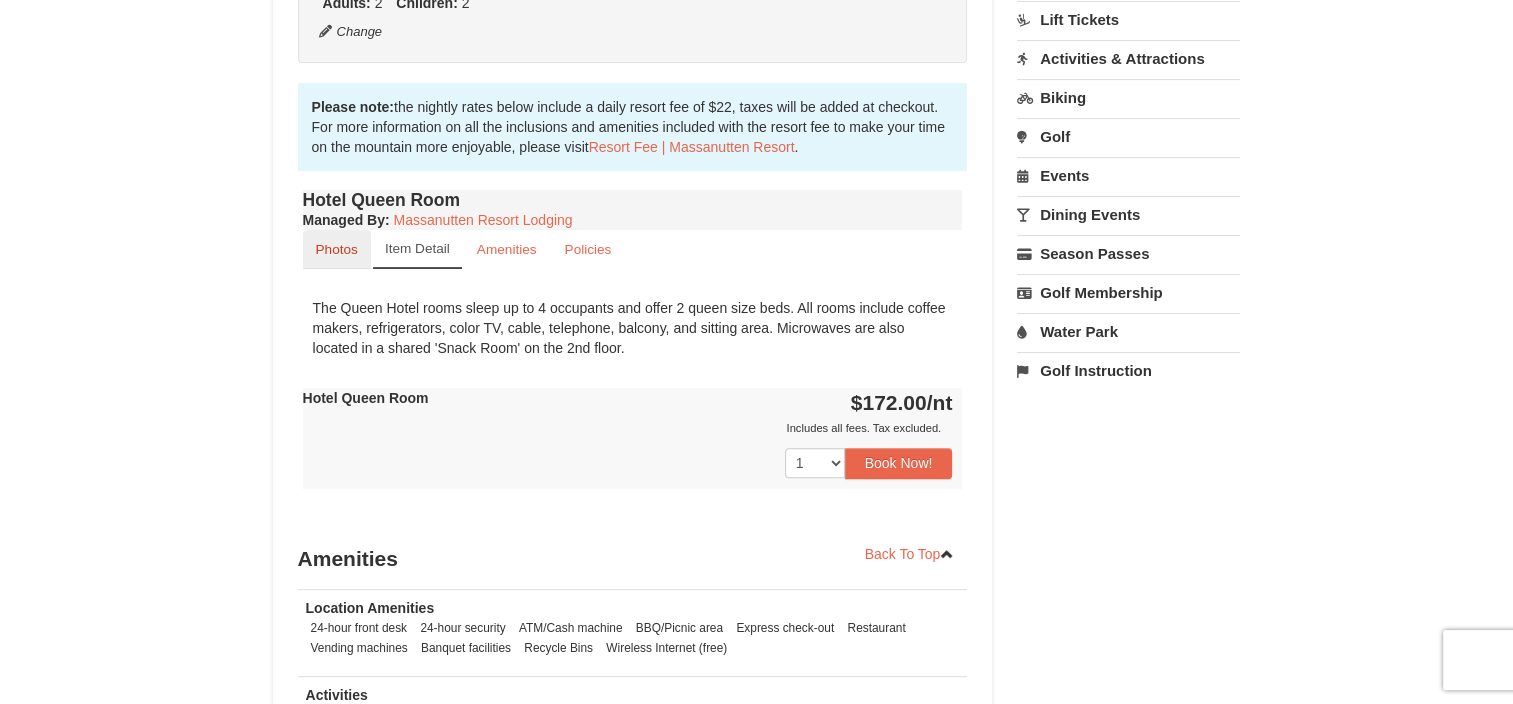 click on "Photos" at bounding box center [337, 249] 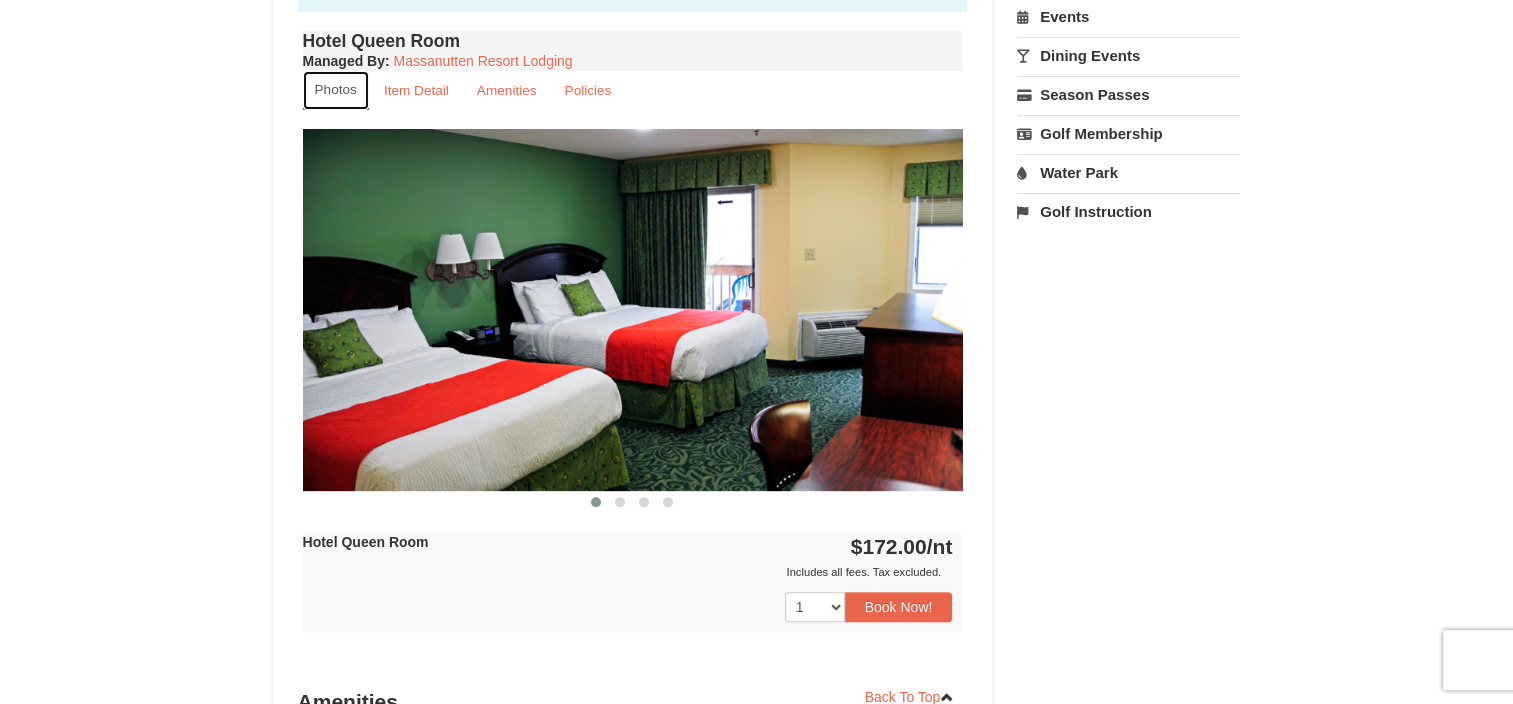 scroll, scrollTop: 728, scrollLeft: 0, axis: vertical 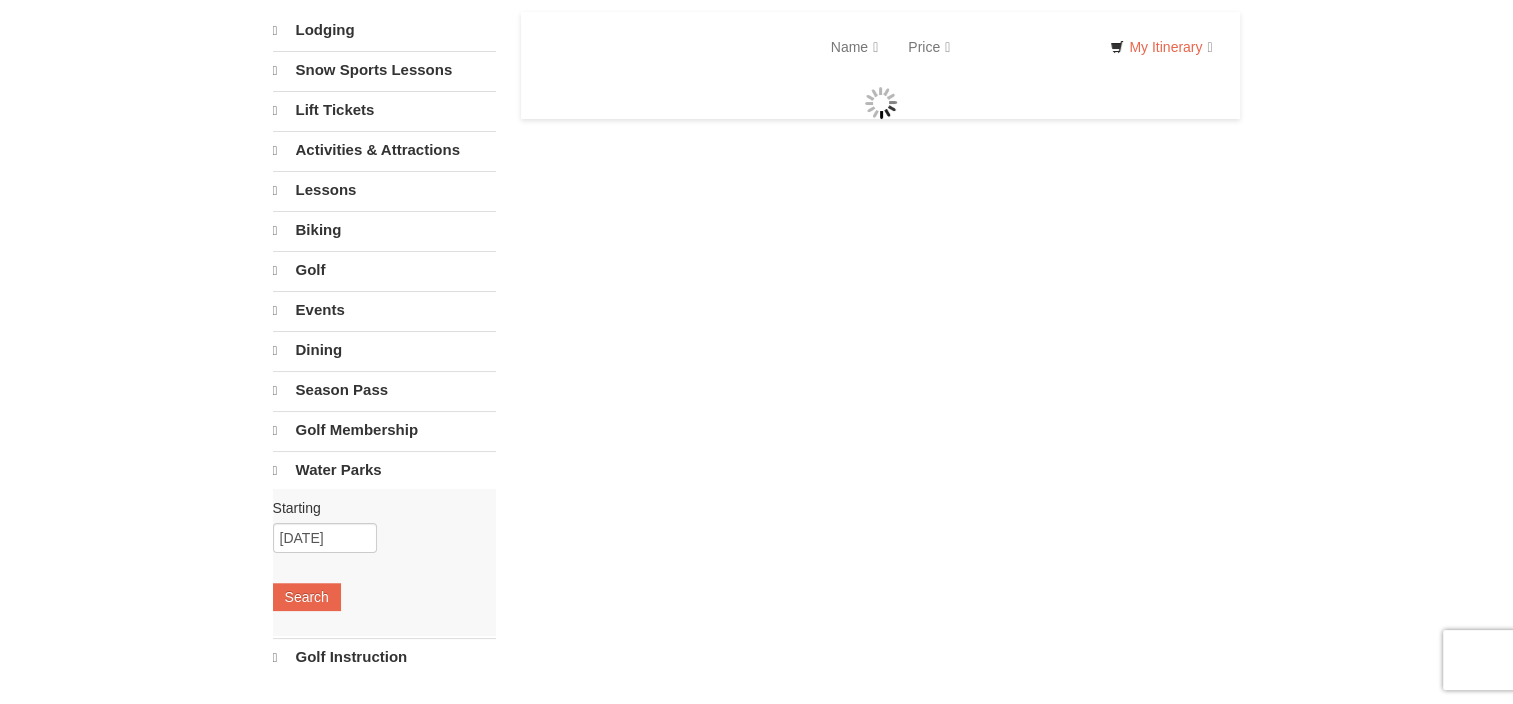 select on "8" 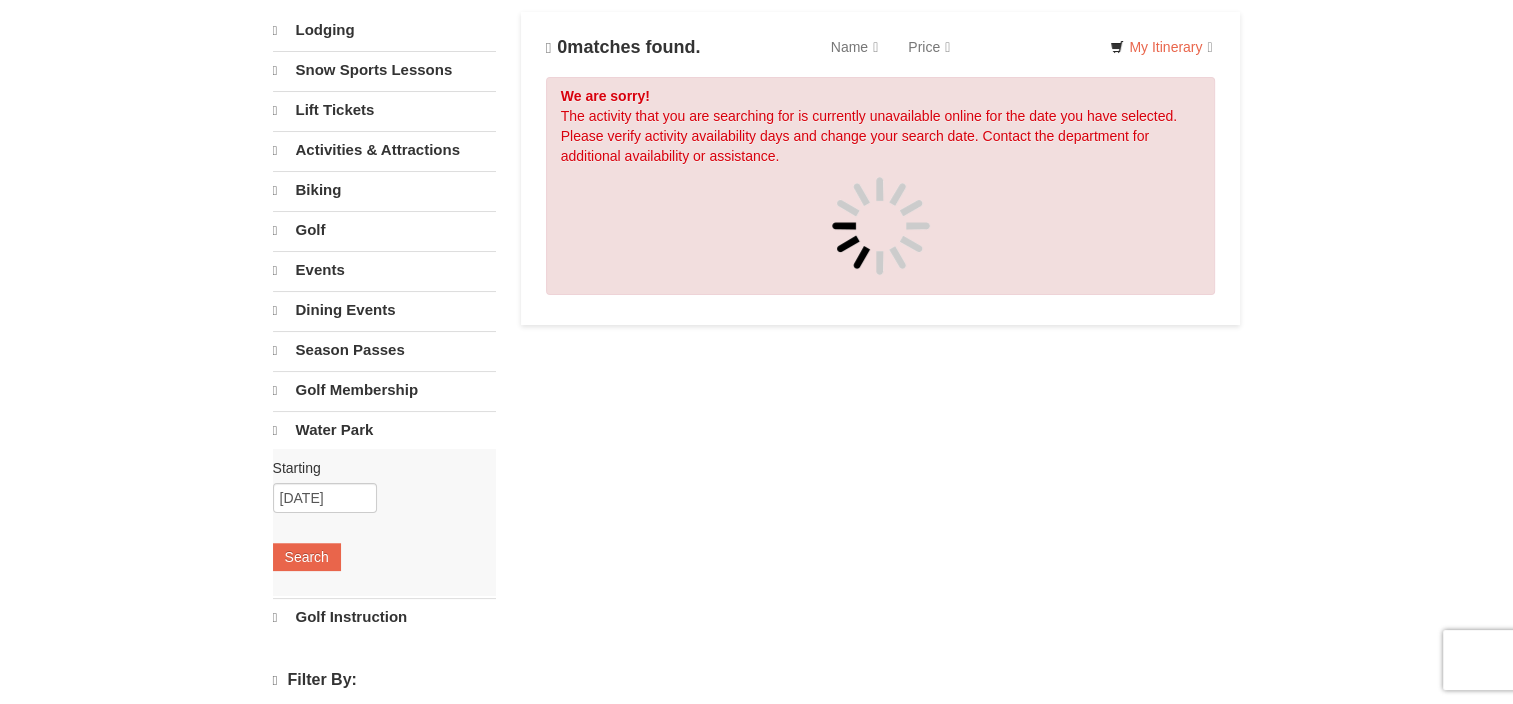 scroll, scrollTop: 0, scrollLeft: 0, axis: both 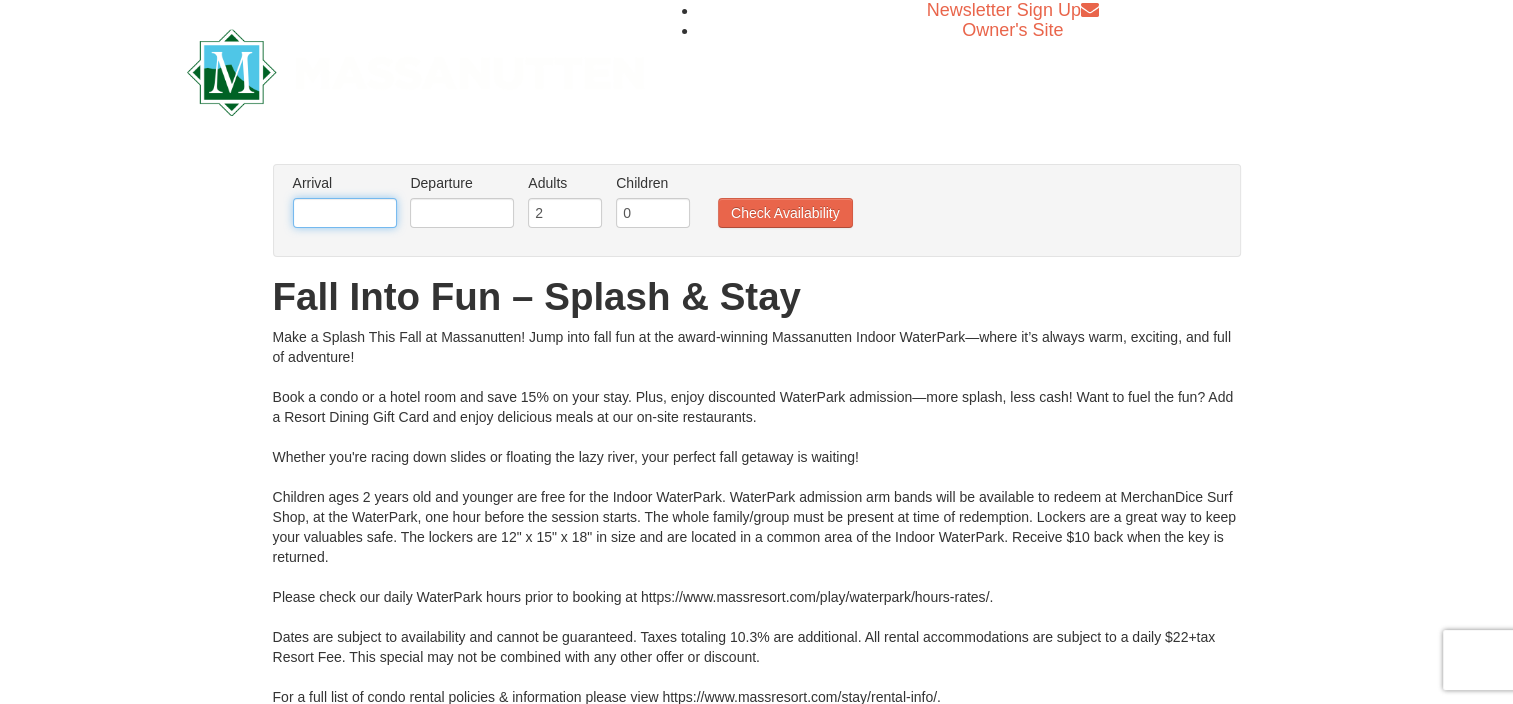 click at bounding box center (345, 213) 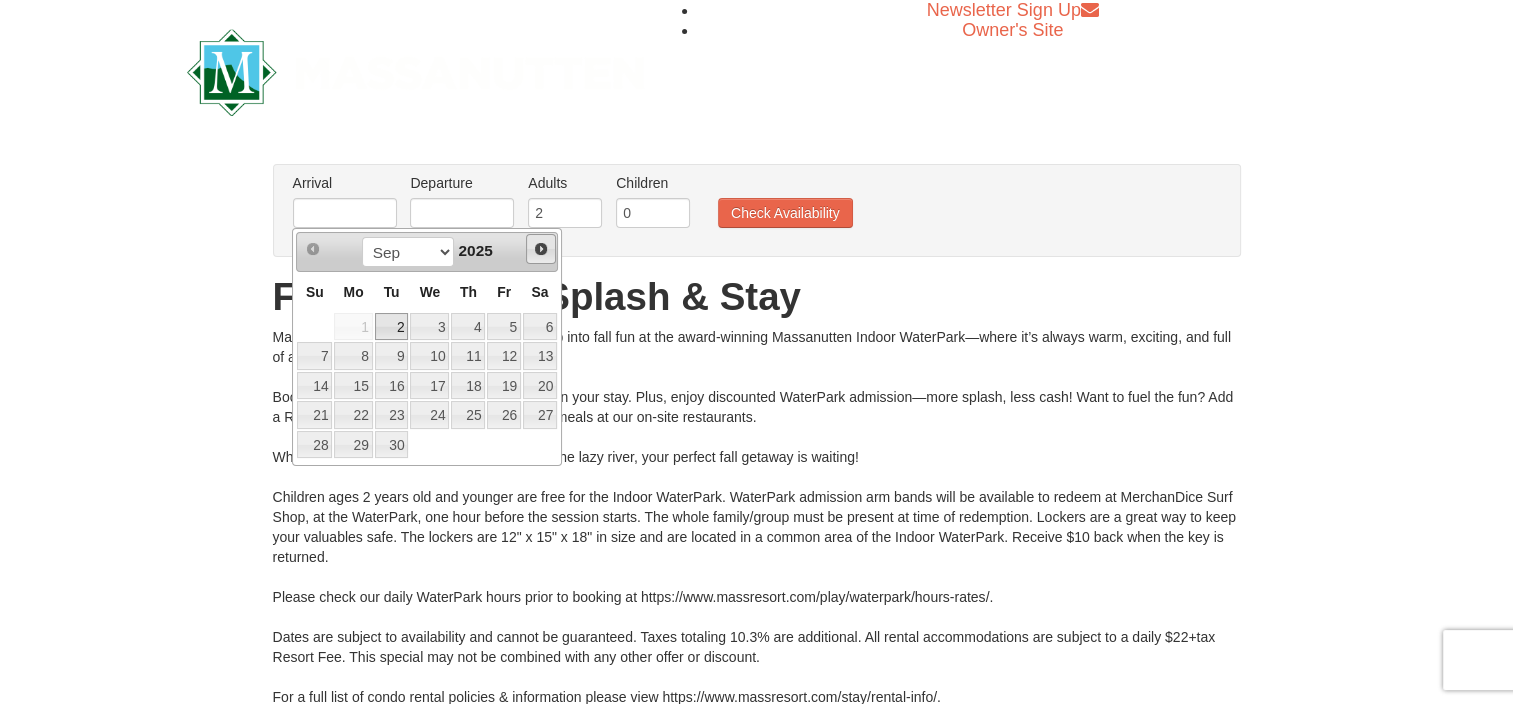 click on "Next" at bounding box center (541, 249) 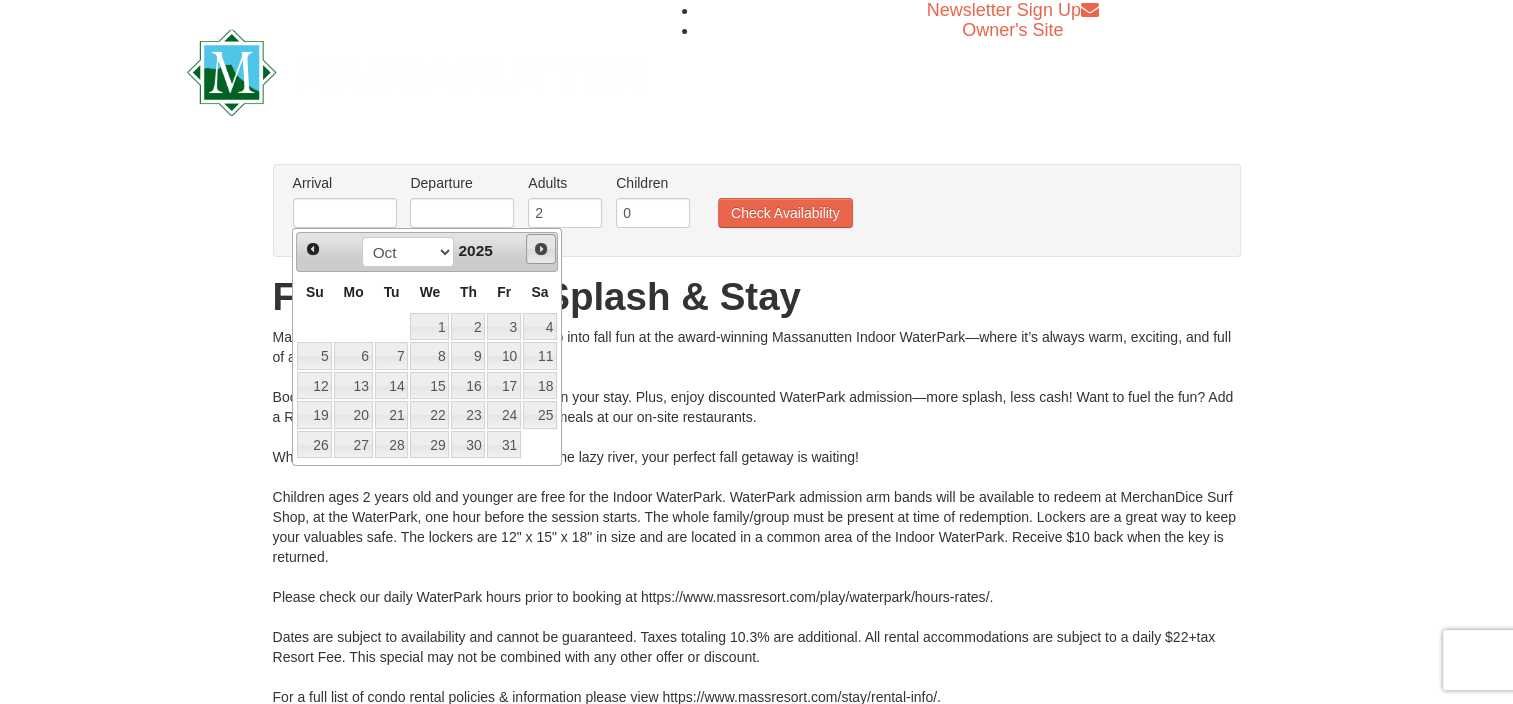 click on "Next" at bounding box center (541, 249) 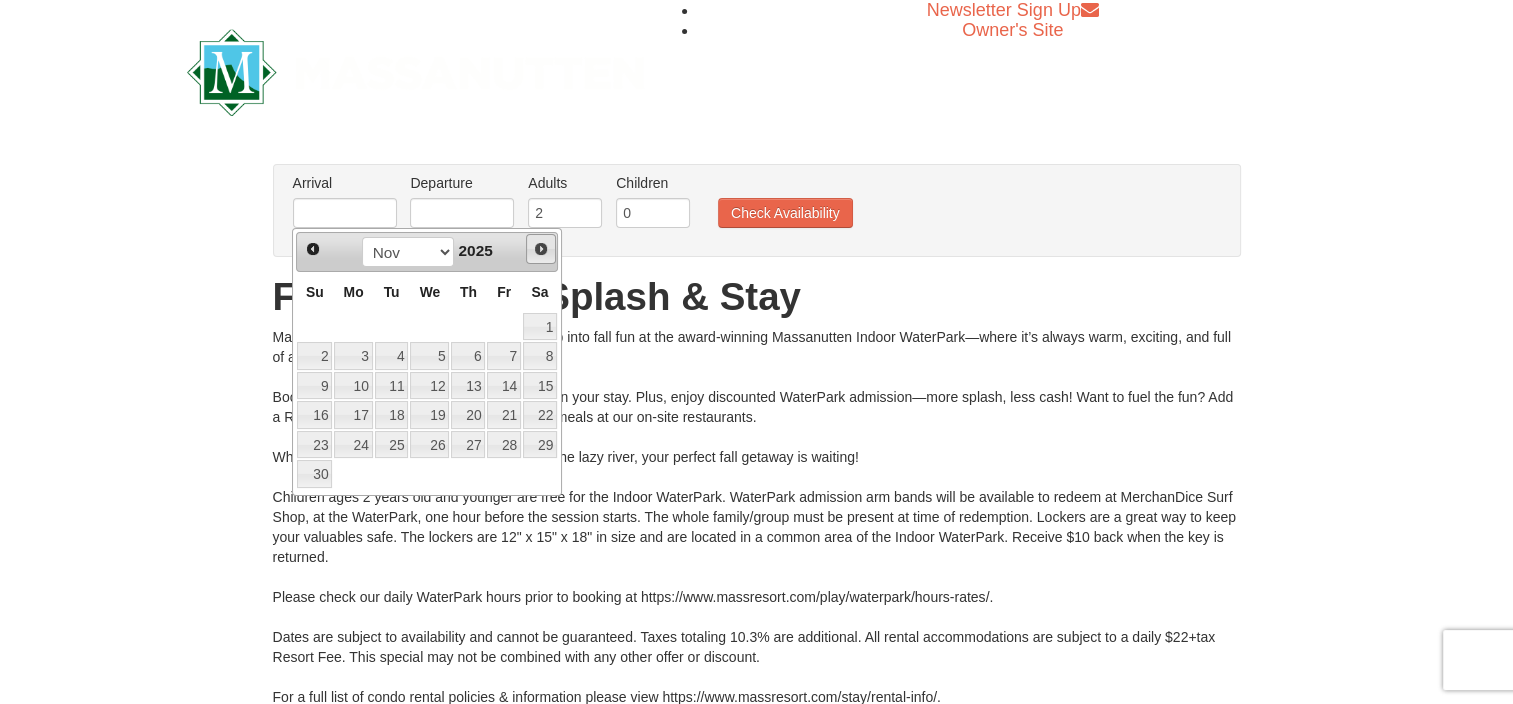 click on "Next" at bounding box center [541, 249] 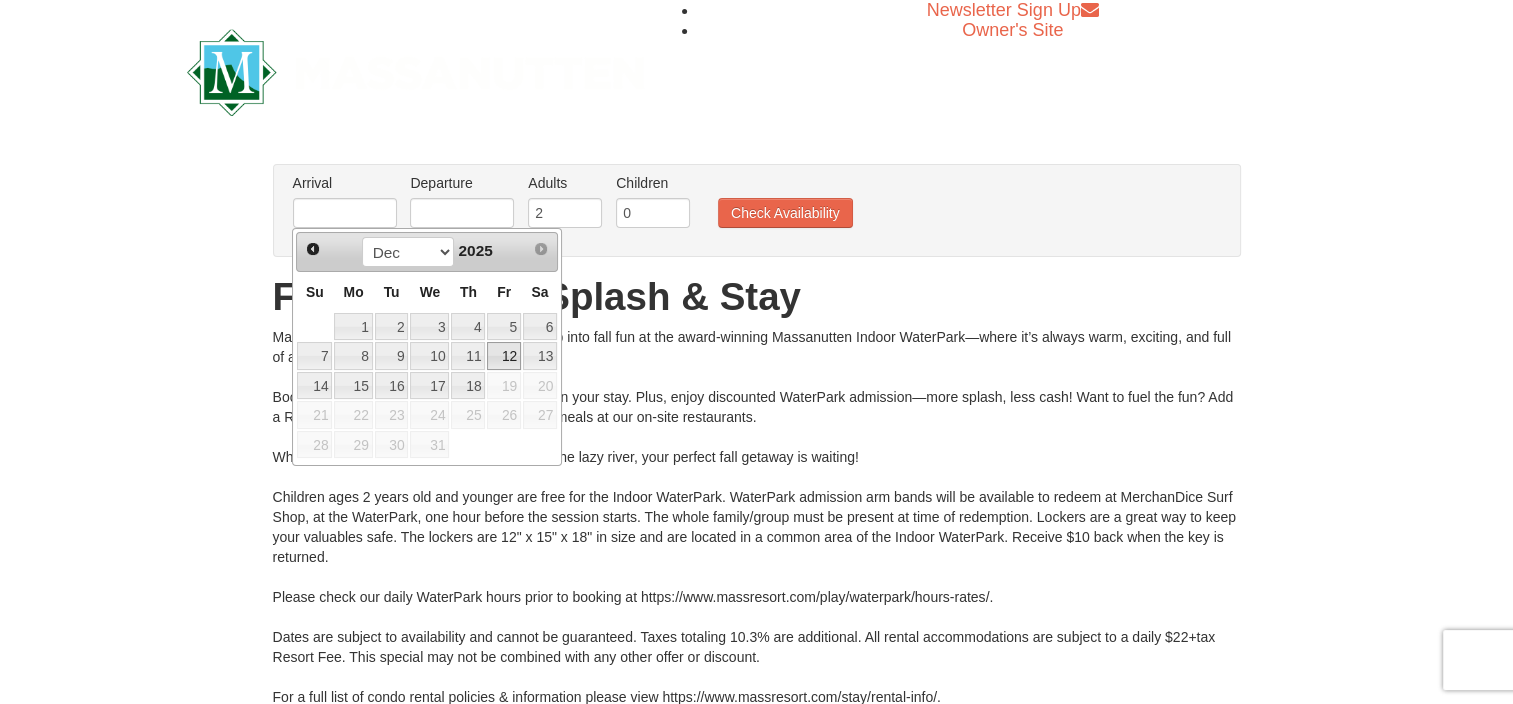 click on "12" at bounding box center (504, 356) 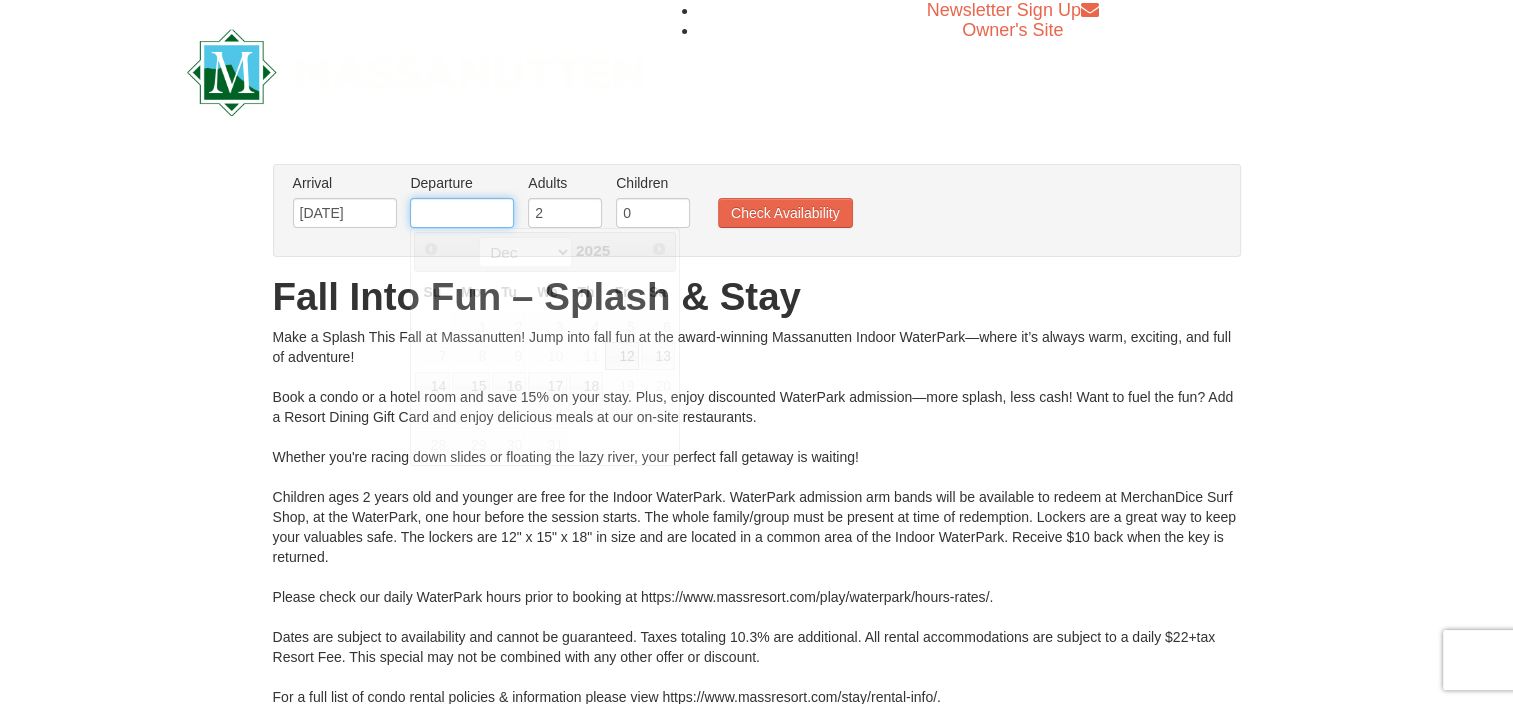 click at bounding box center [462, 213] 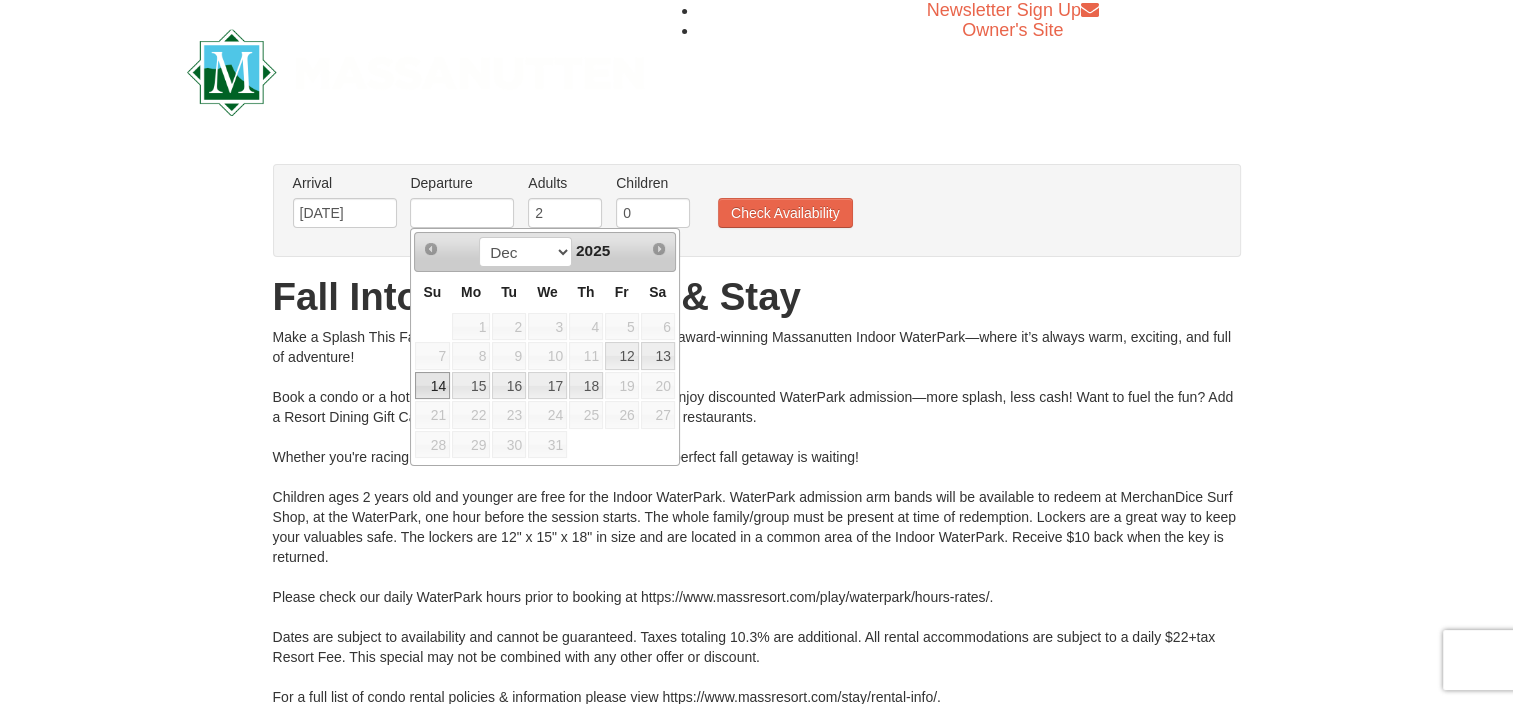 click on "14" at bounding box center (432, 386) 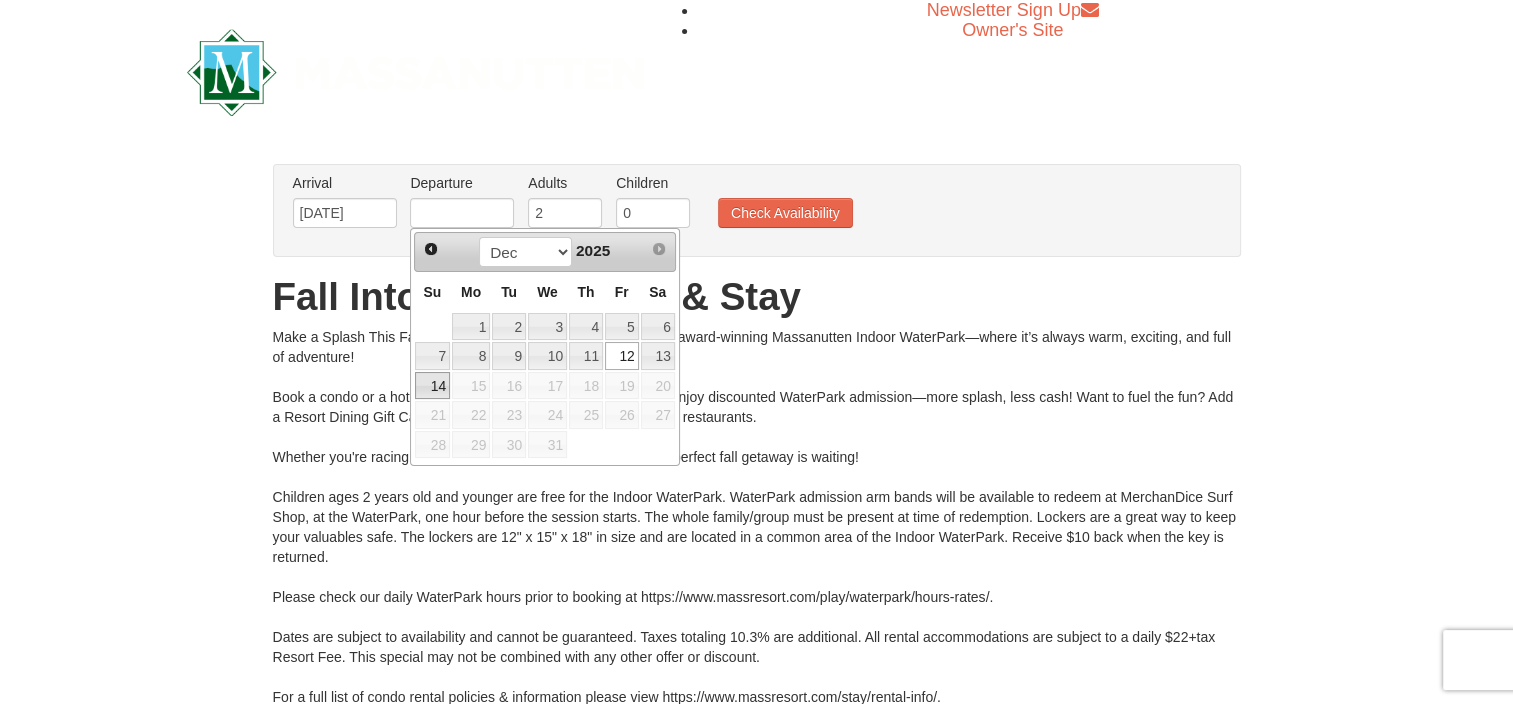 type on "12/14/2025" 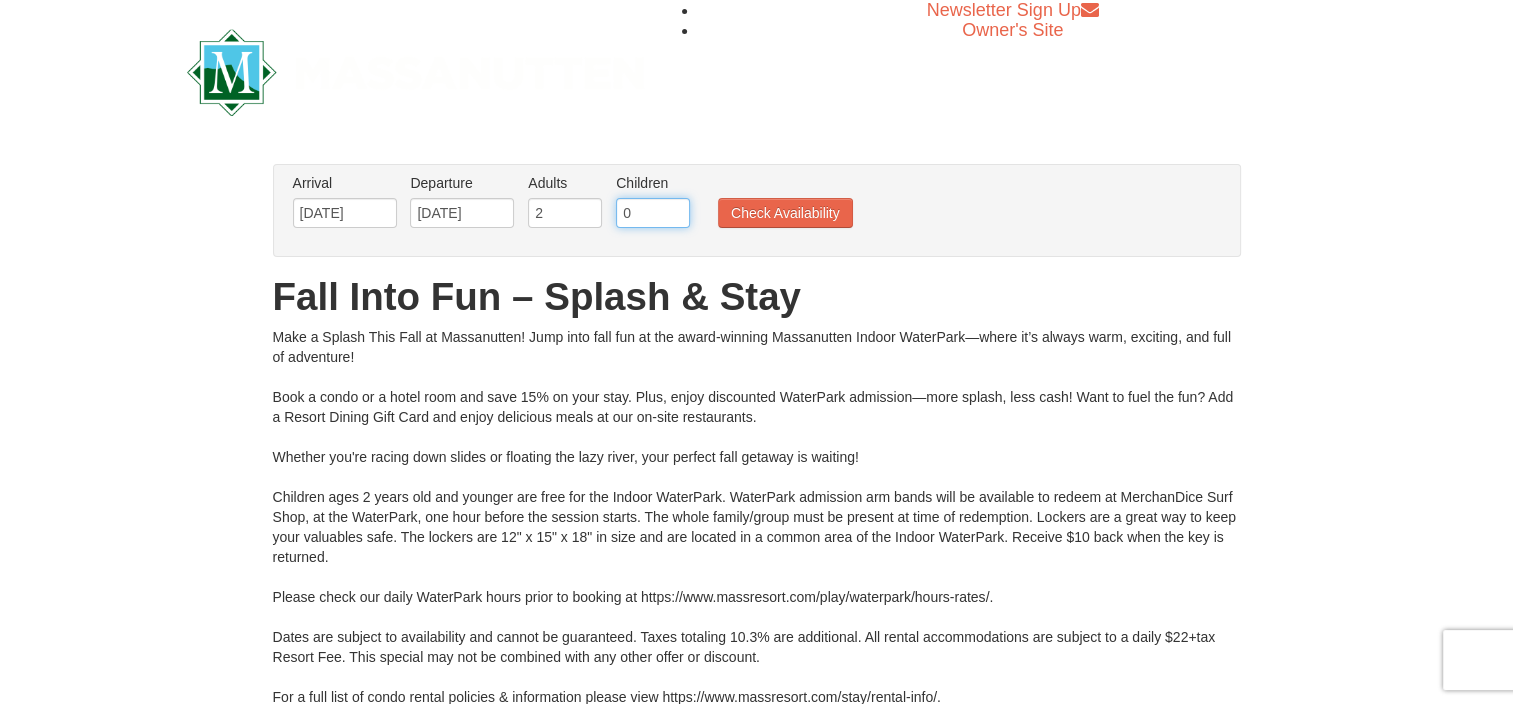 drag, startPoint x: 591, startPoint y: 214, endPoint x: 568, endPoint y: 220, distance: 23.769728 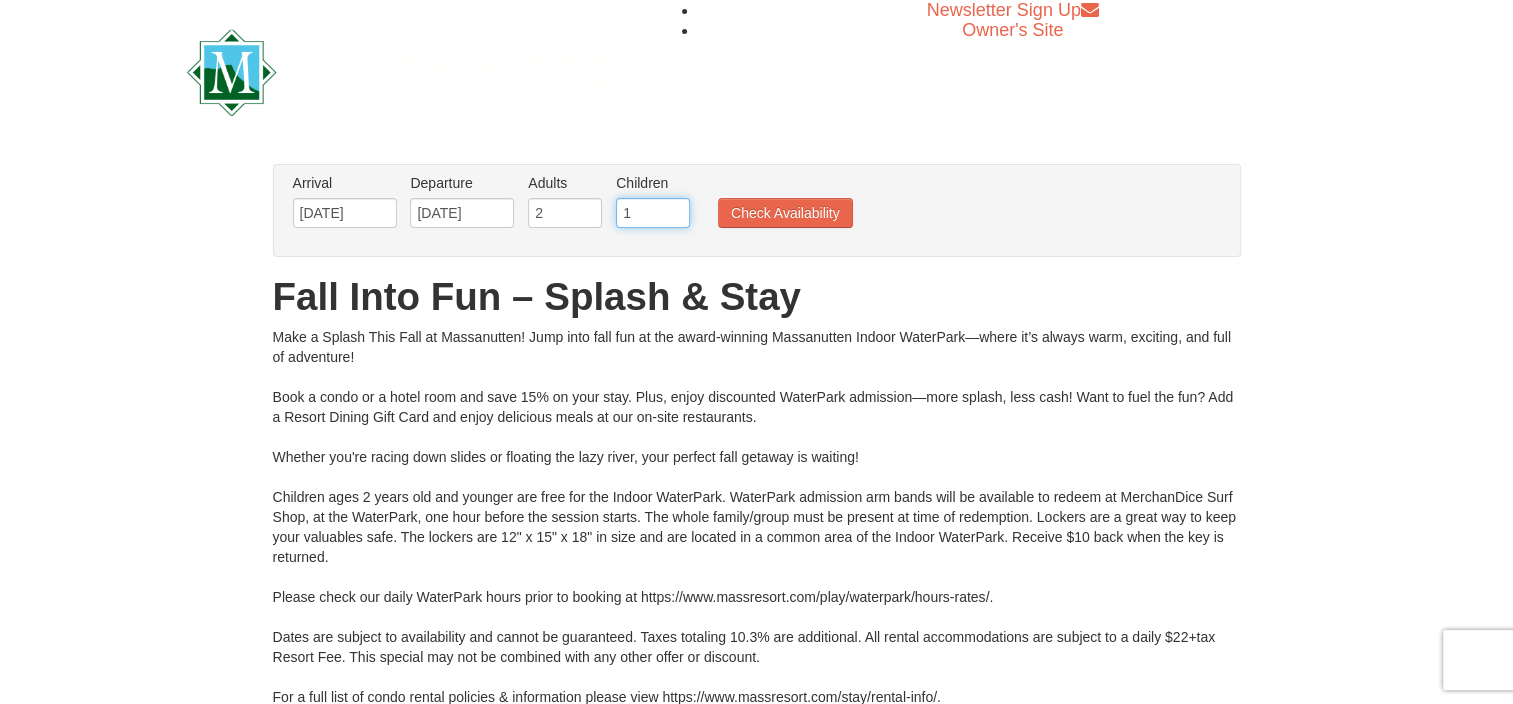 click on "1" at bounding box center (653, 213) 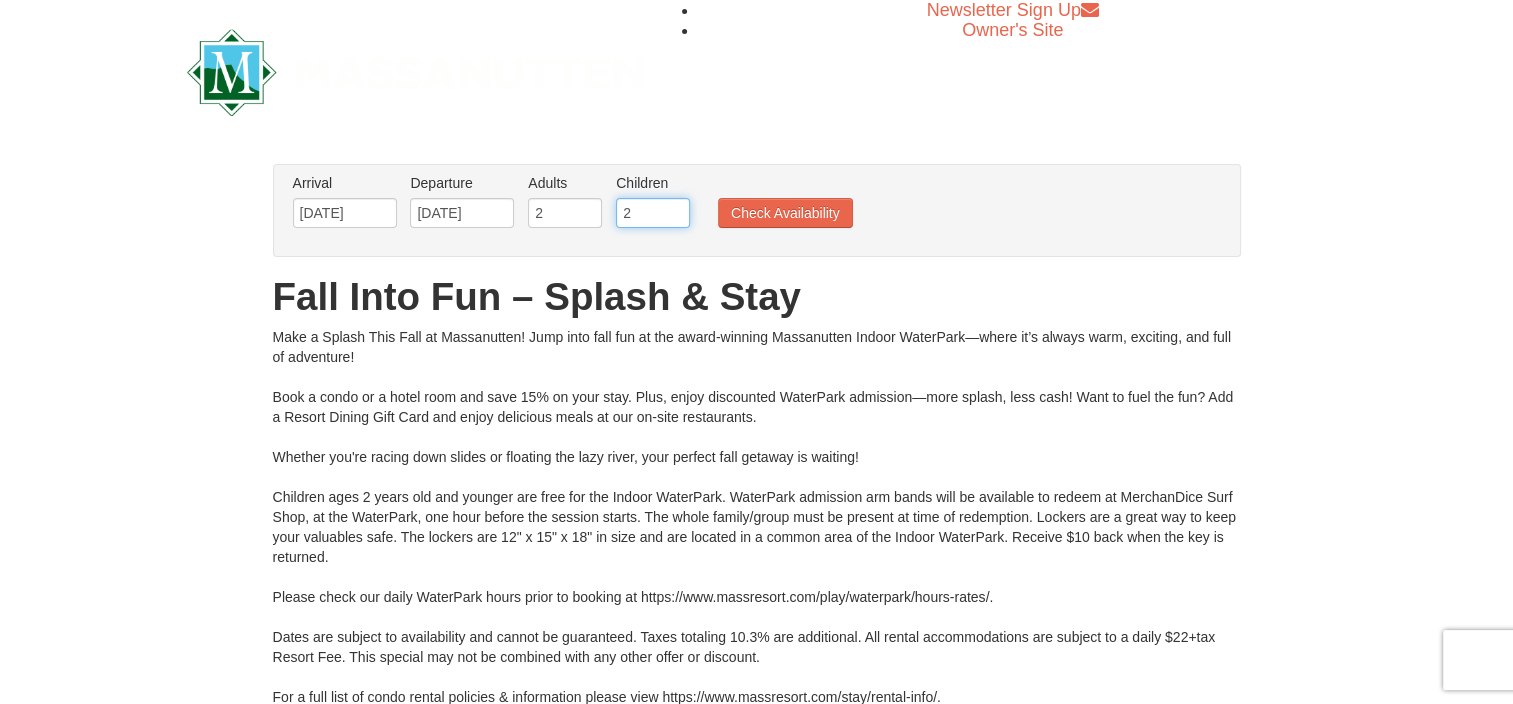 type on "2" 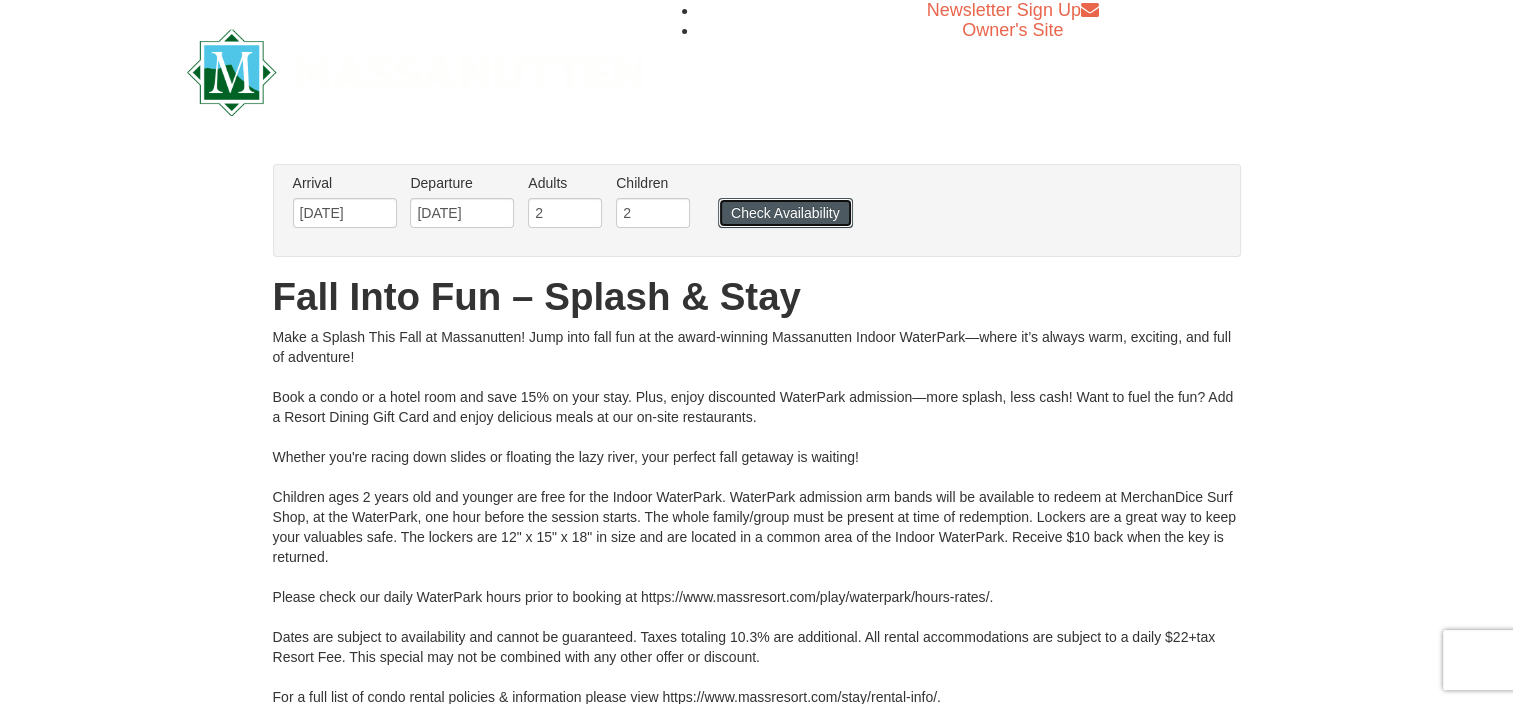 click on "Check Availability" at bounding box center [785, 213] 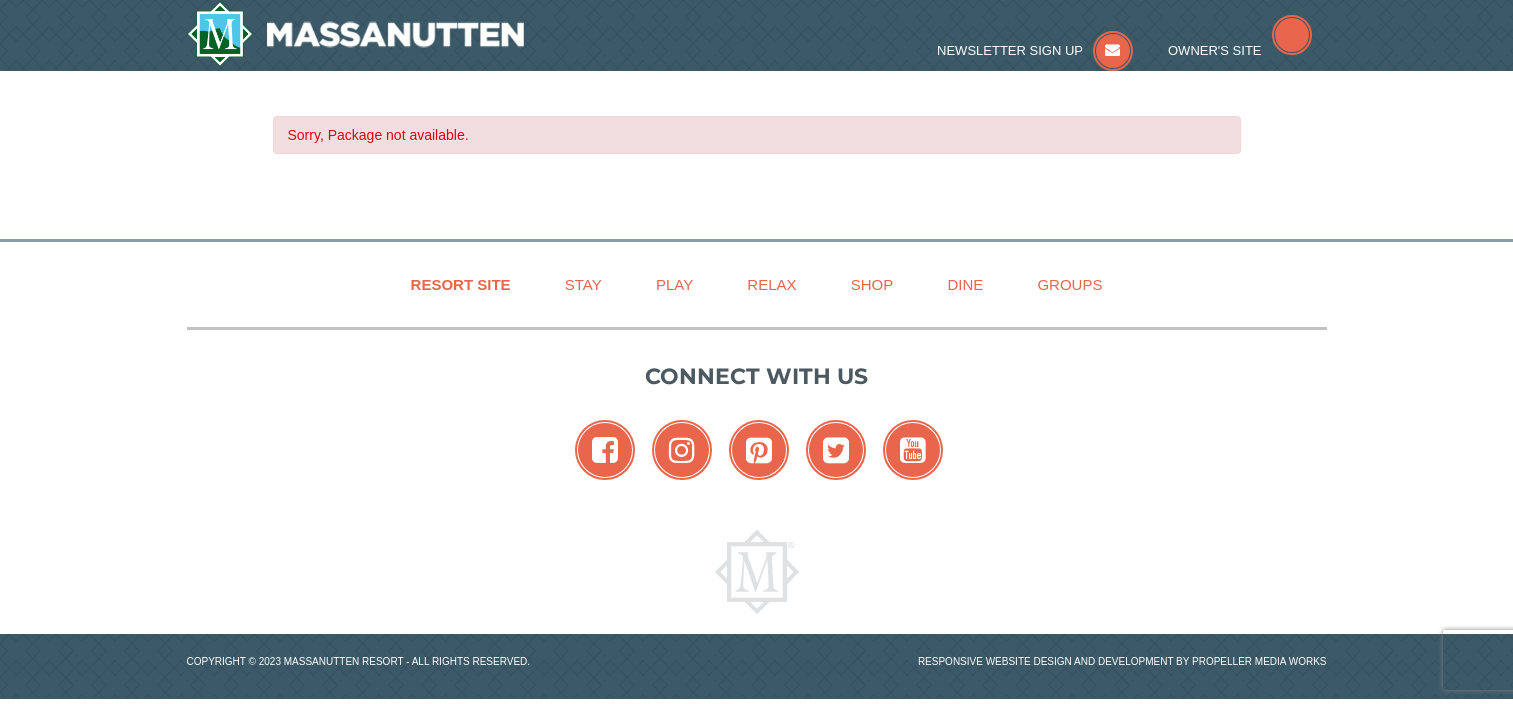 scroll, scrollTop: 0, scrollLeft: 0, axis: both 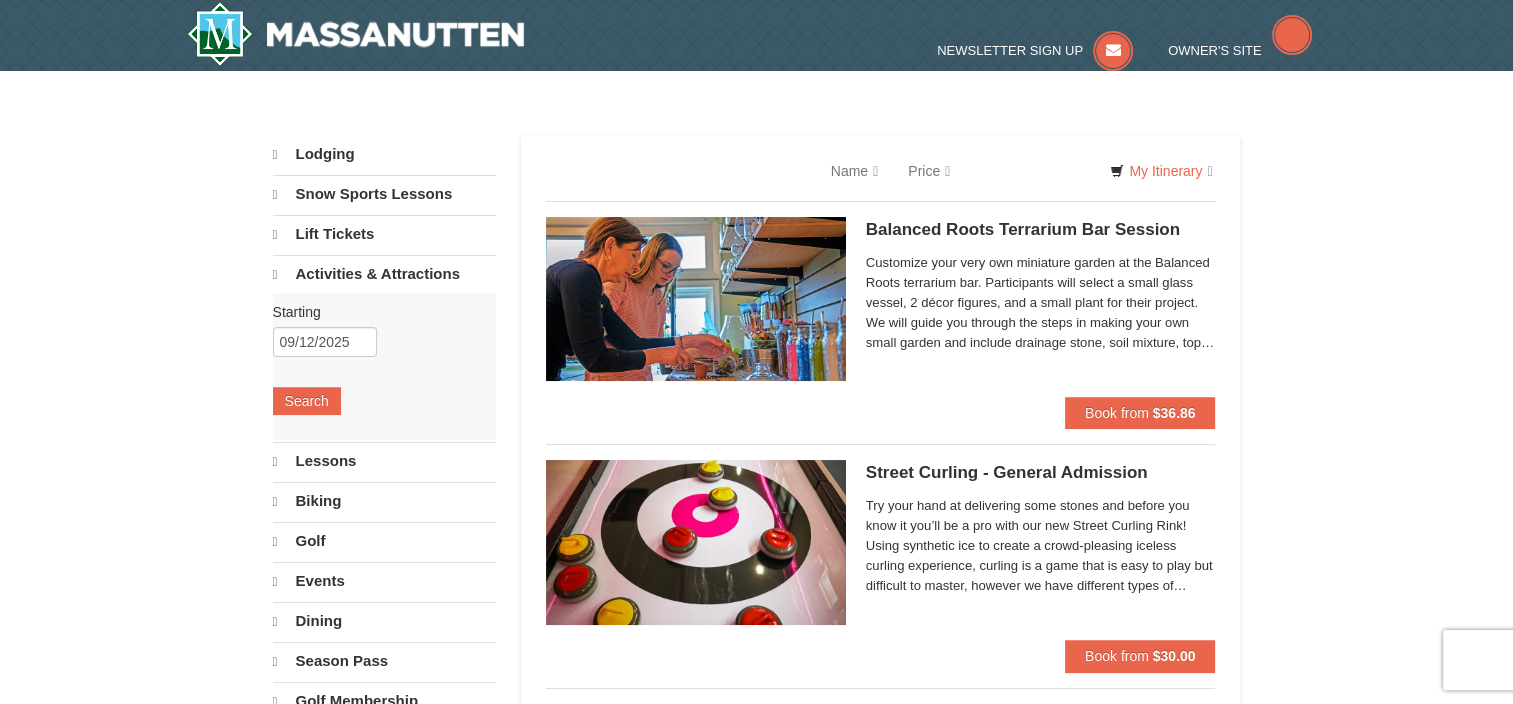 select on "8" 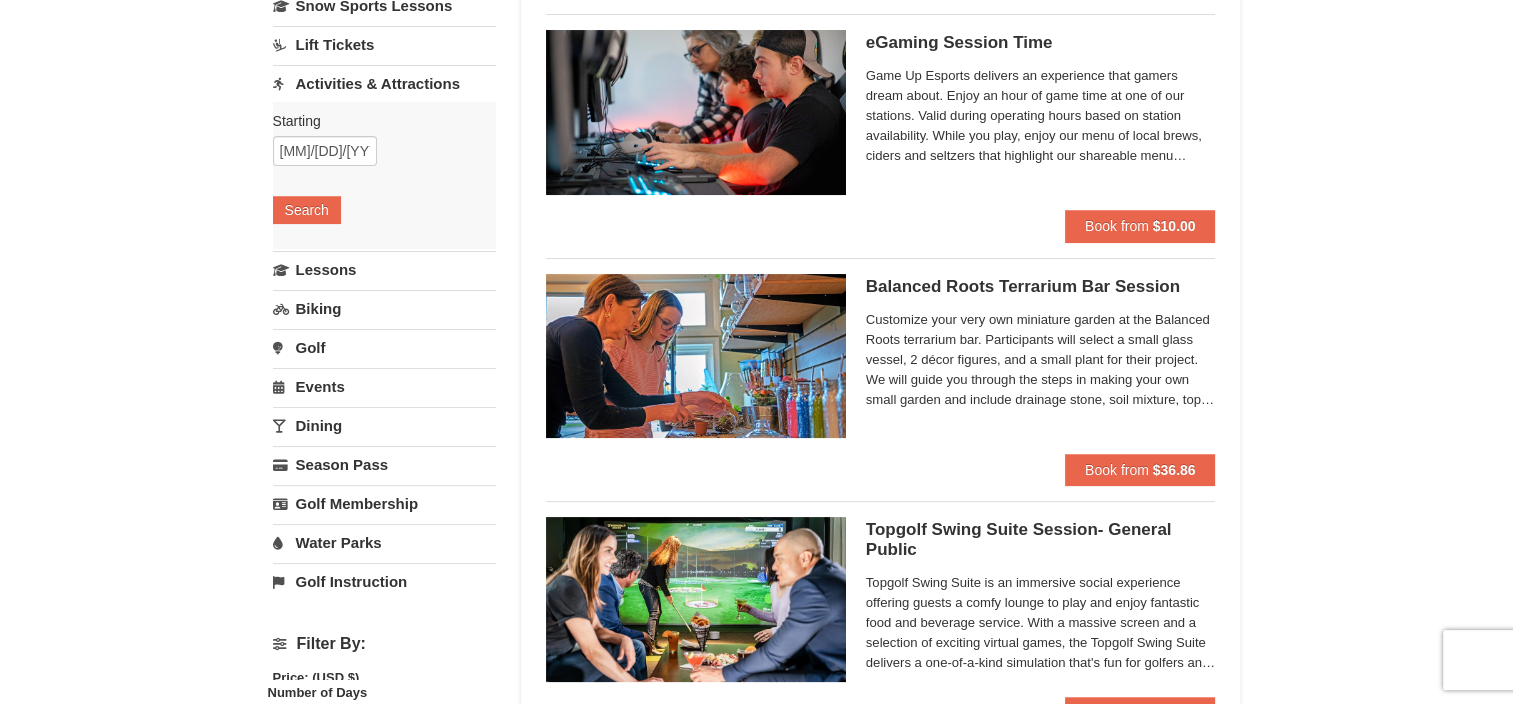 scroll, scrollTop: 266, scrollLeft: 0, axis: vertical 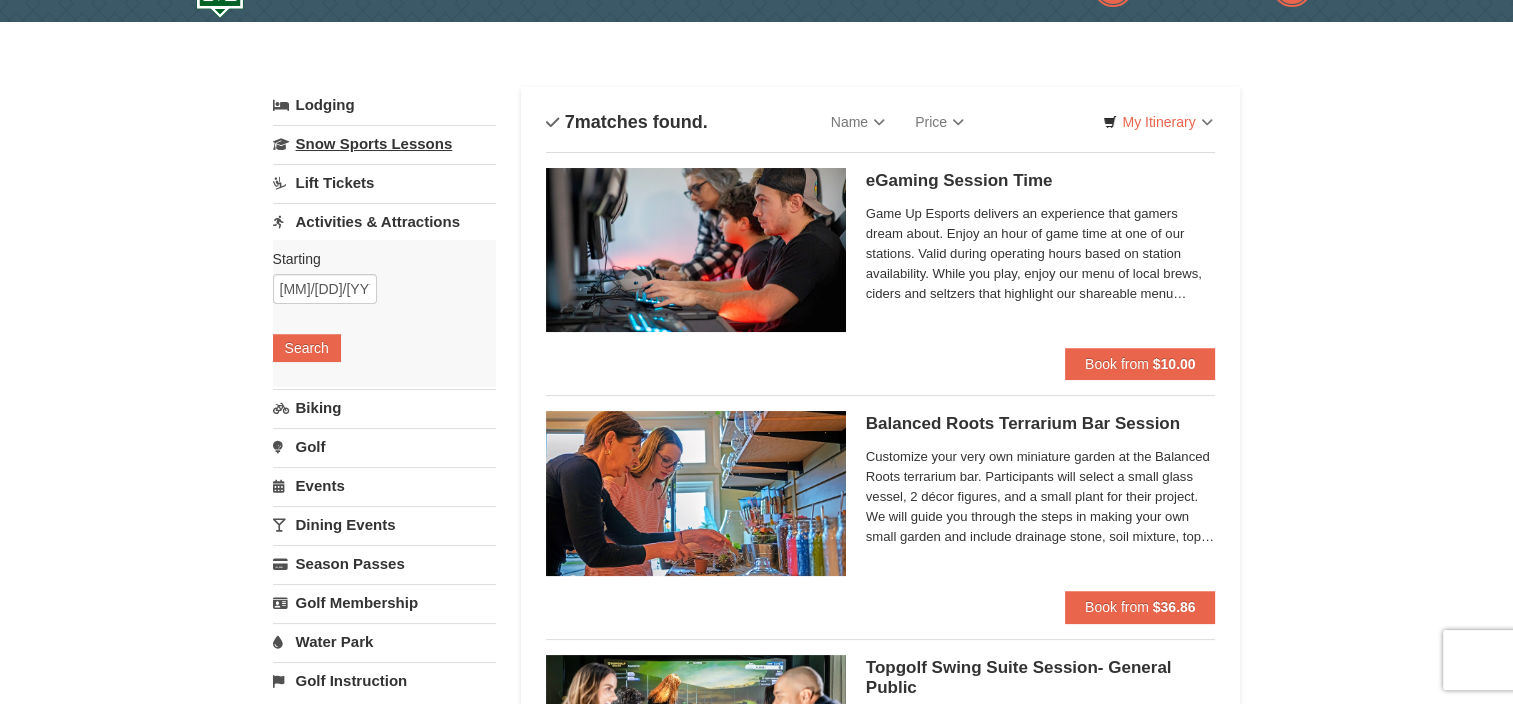 click on "Snow Sports Lessons" at bounding box center (384, 143) 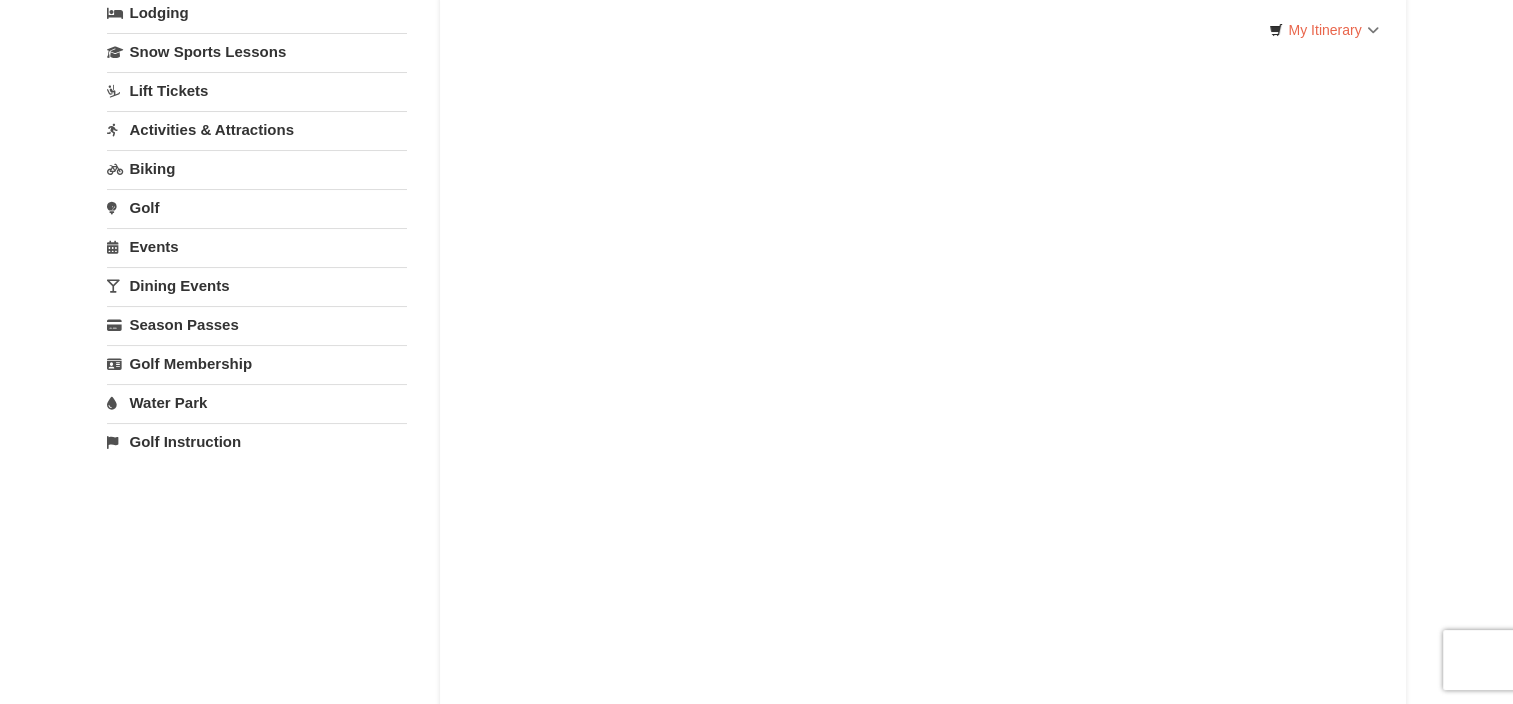 scroll, scrollTop: 148, scrollLeft: 0, axis: vertical 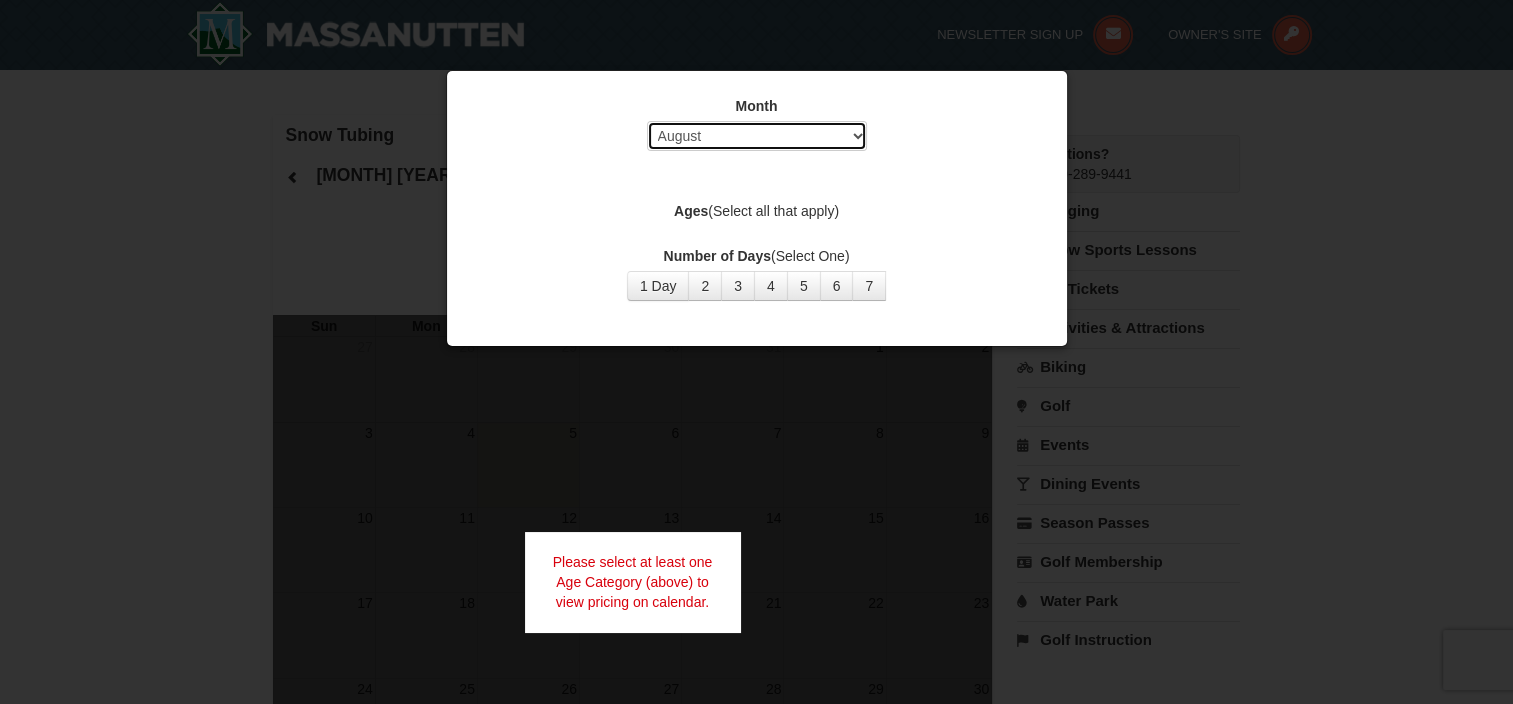 click on "Select August  September  October  November  December  January  February  March  April  May  June  July" at bounding box center [757, 136] 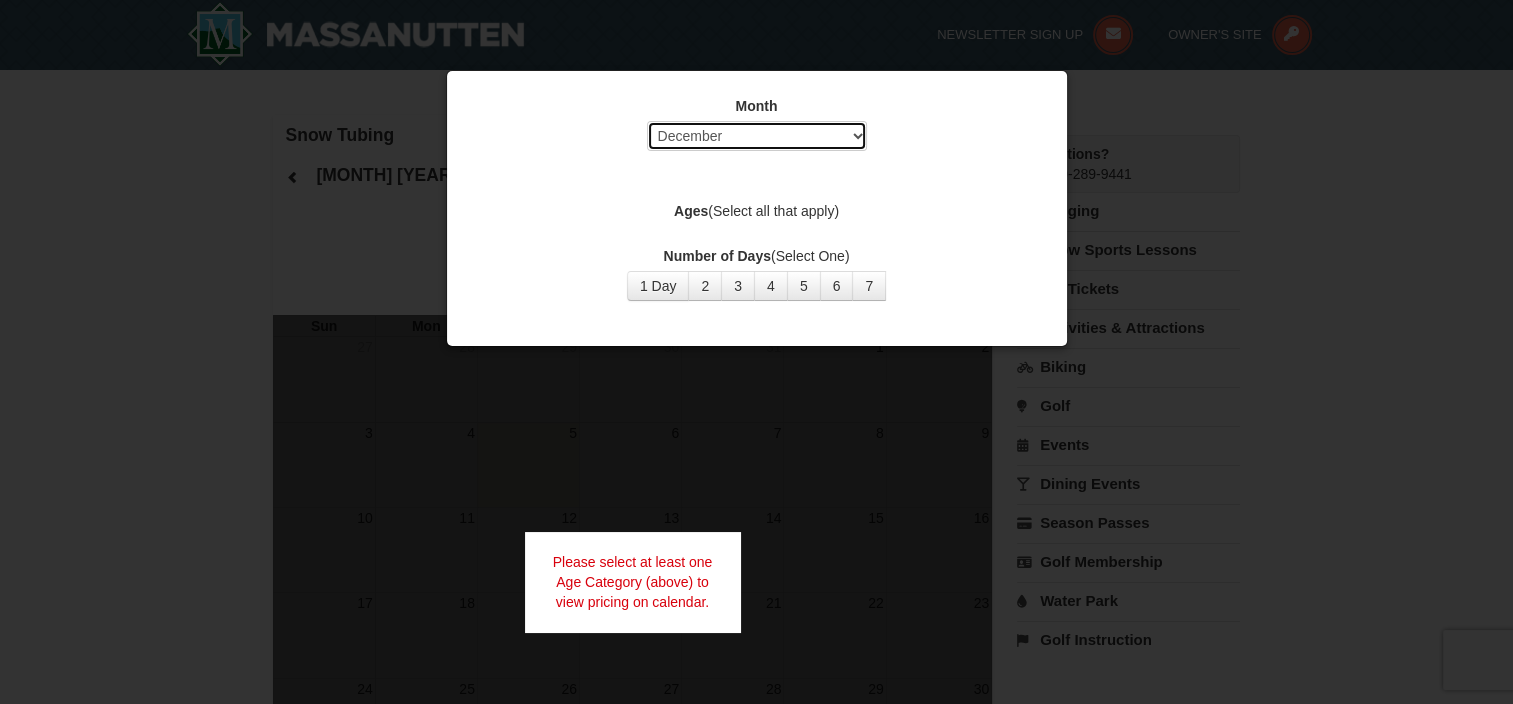 click on "Select August  September  October  November  December  January  February  March  April  May  June  July" at bounding box center [757, 136] 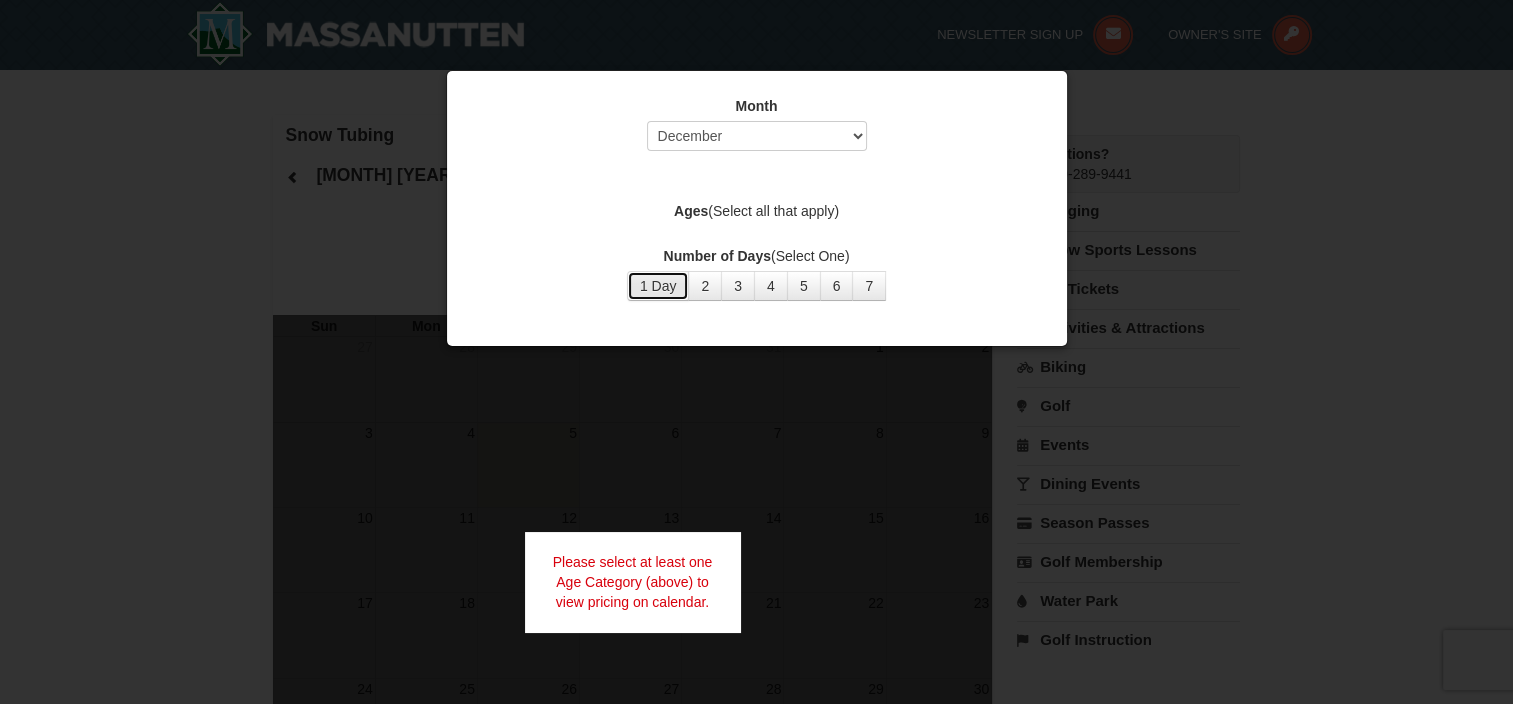 click on "1 Day" at bounding box center [658, 286] 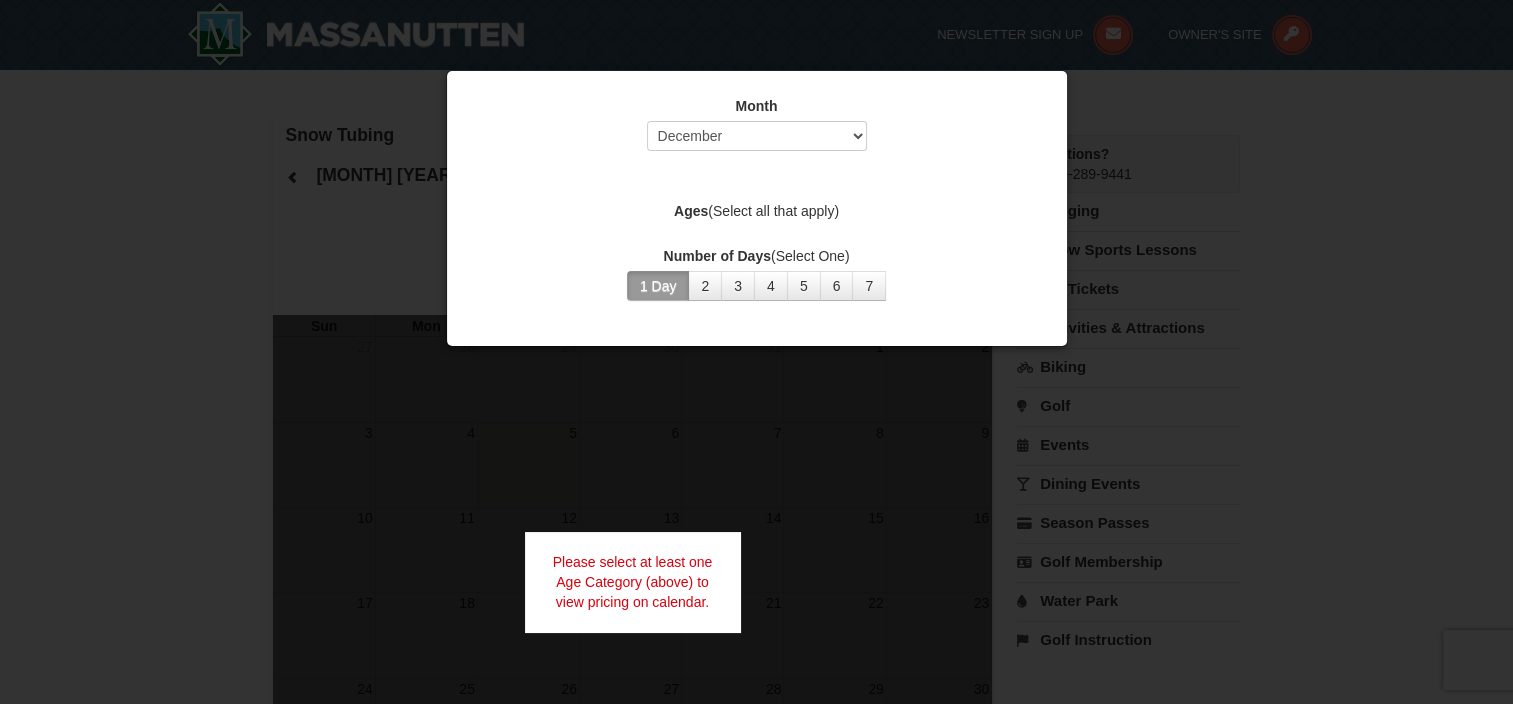 click on "Ages  (Select all that apply)" at bounding box center [757, 211] 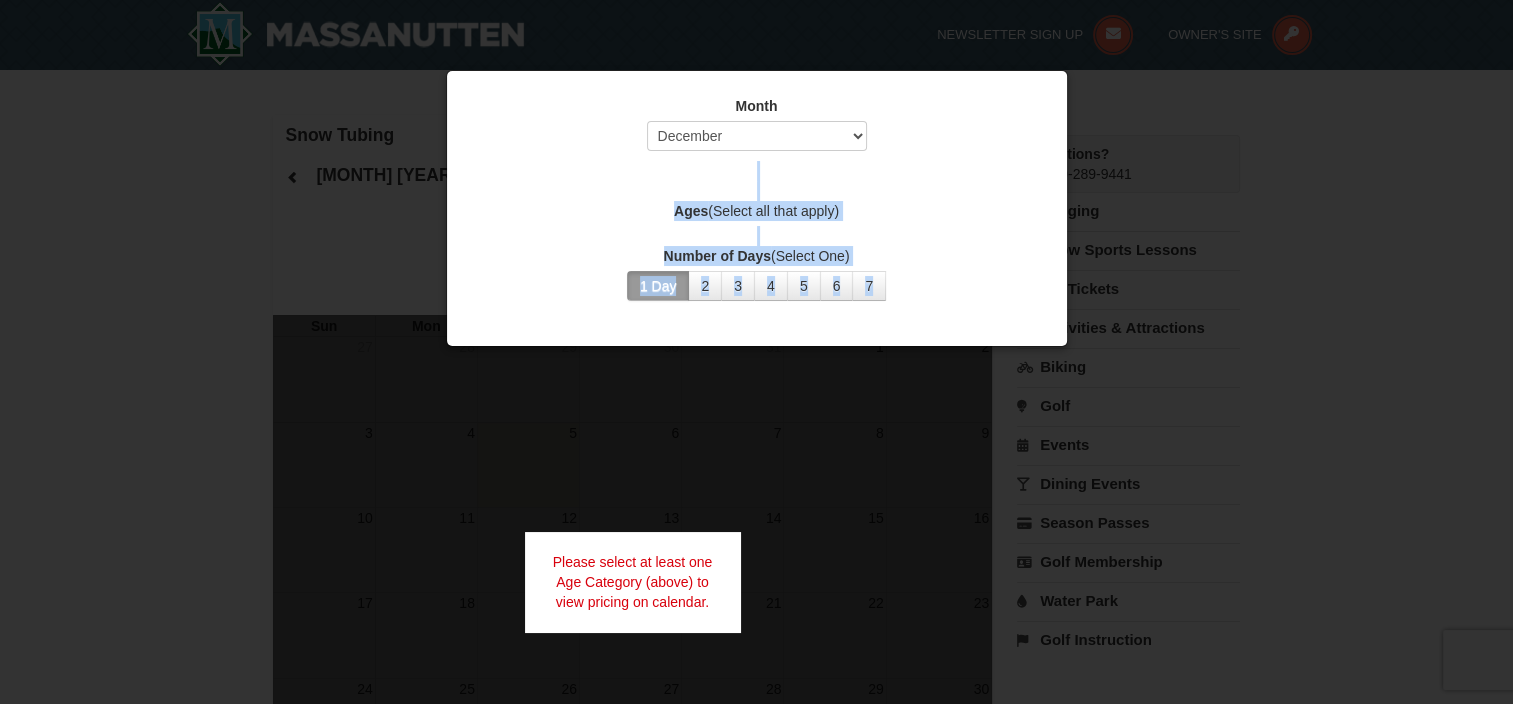 drag, startPoint x: 983, startPoint y: 179, endPoint x: 1152, endPoint y: 343, distance: 235.4931 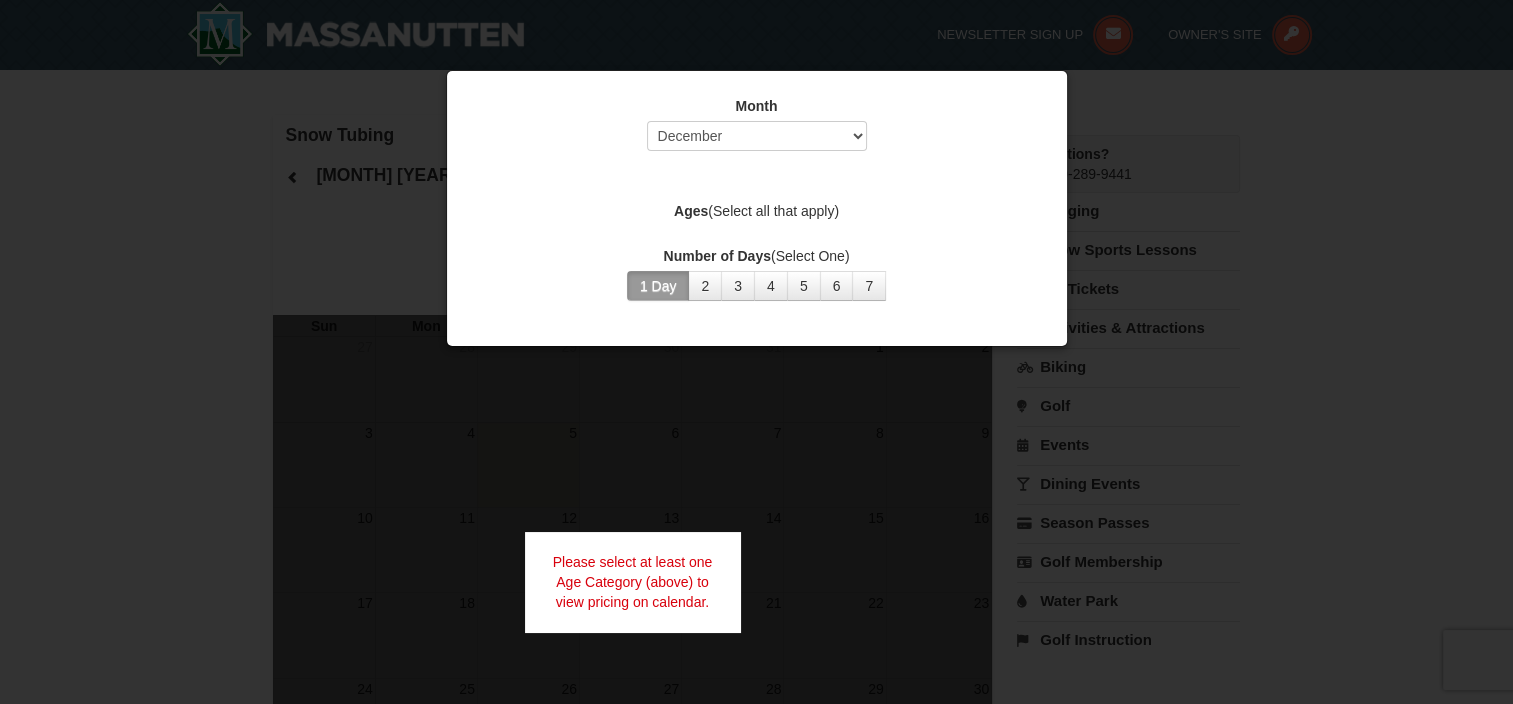 click on "Please select at least one Age Category (above) to view pricing on calendar." at bounding box center (633, 582) 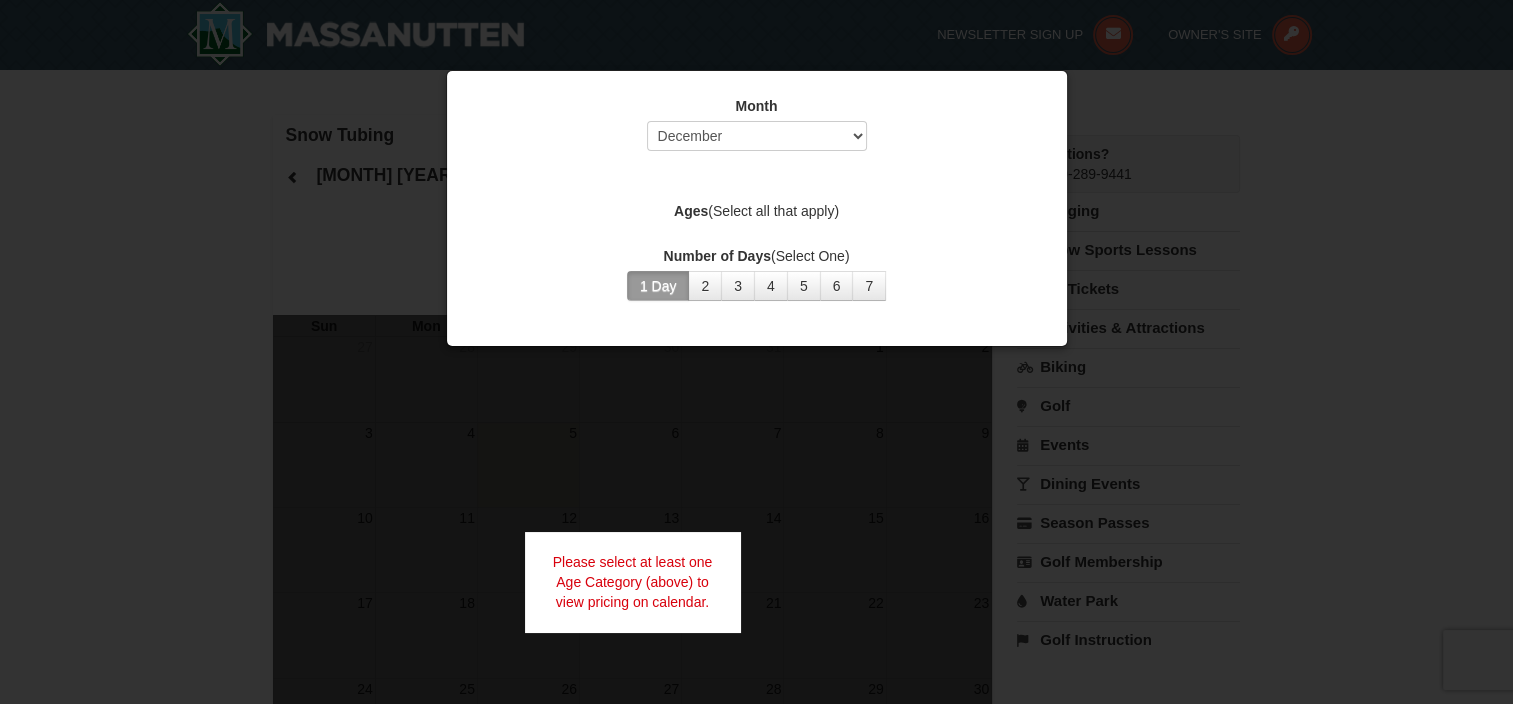 click on "Ages" at bounding box center [691, 211] 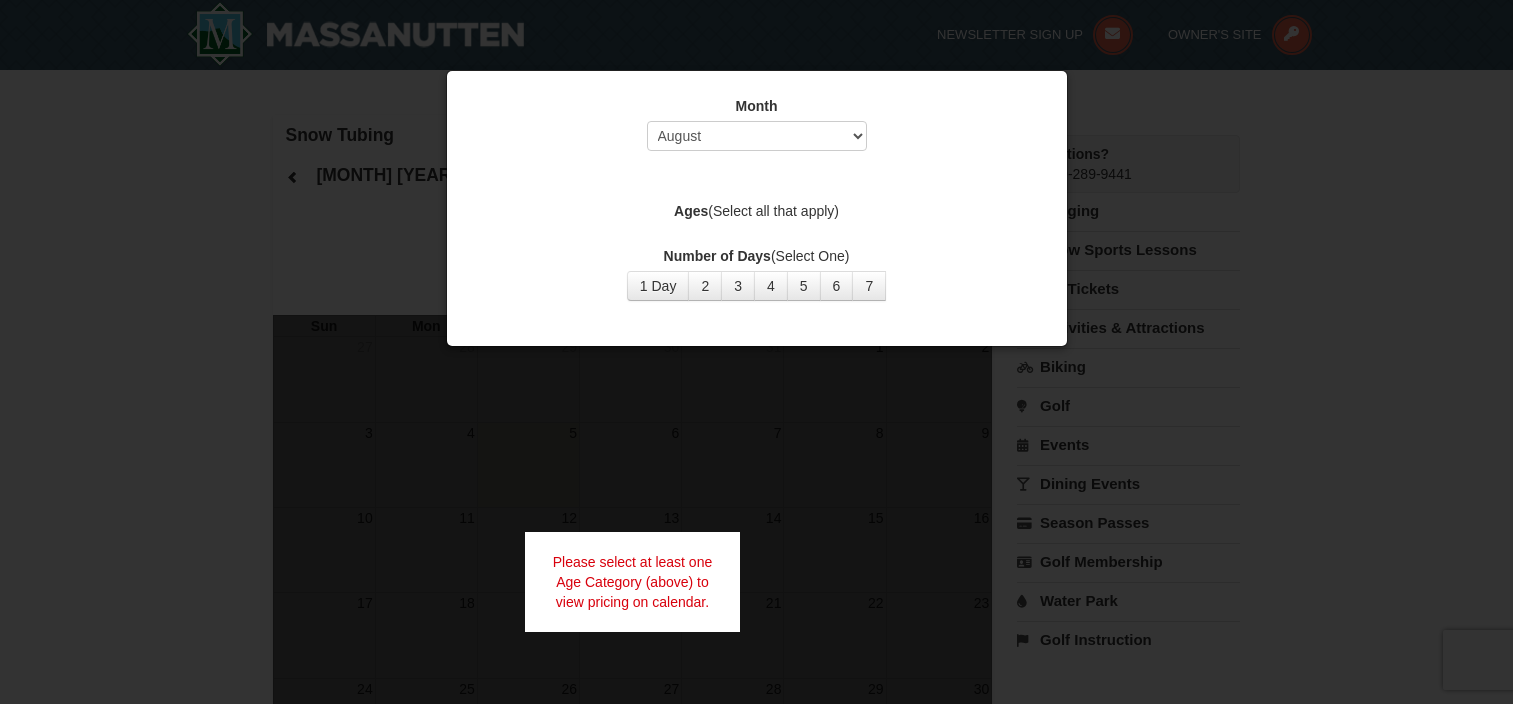 select on "8" 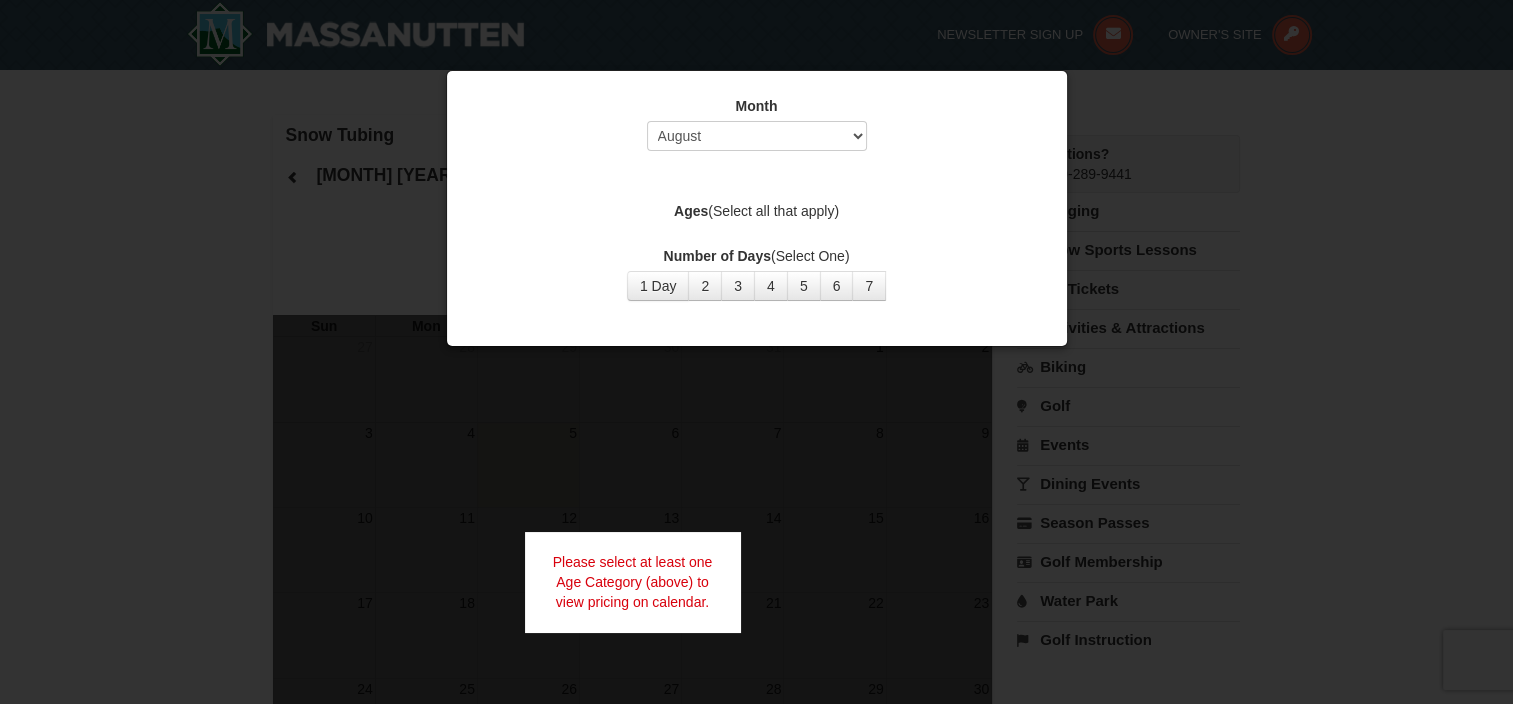 scroll, scrollTop: 0, scrollLeft: 0, axis: both 